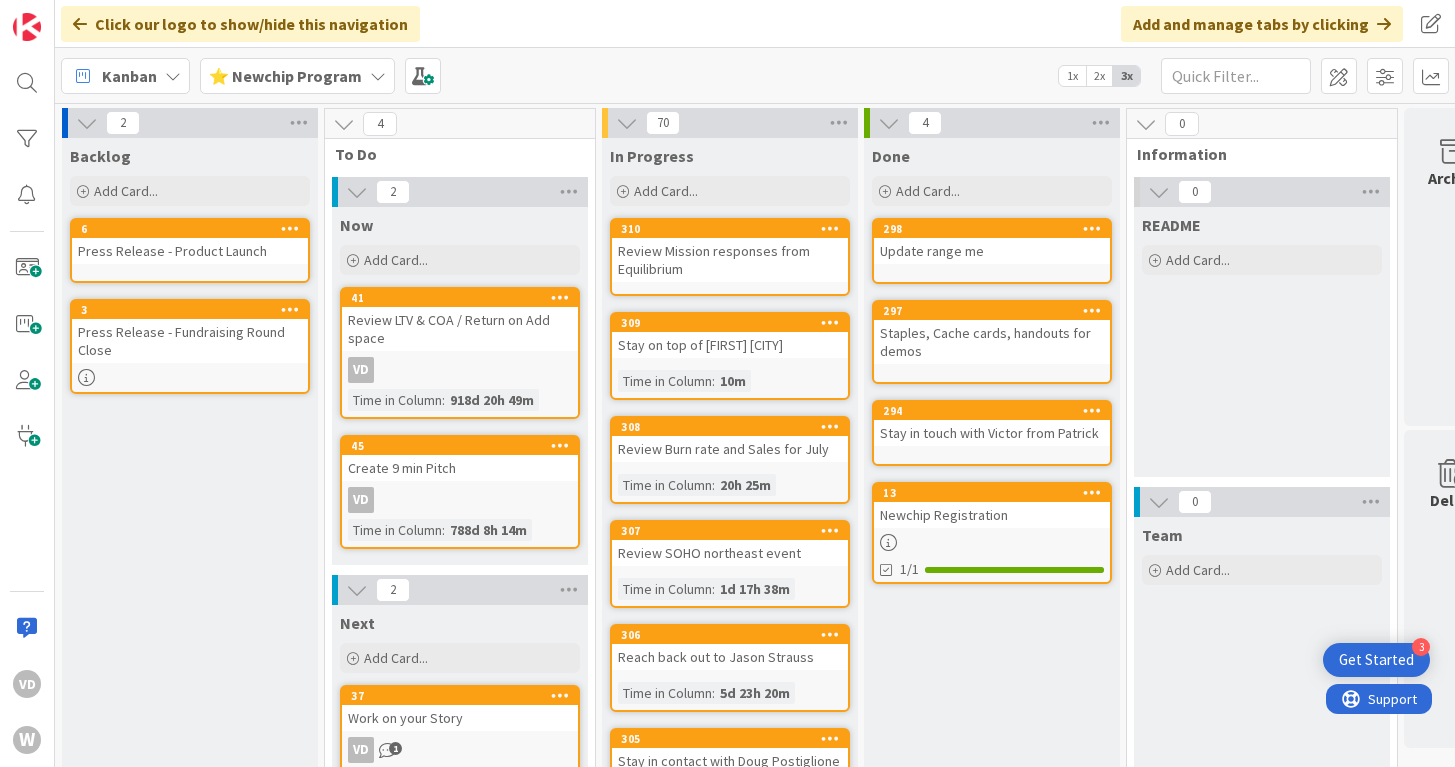 scroll, scrollTop: 0, scrollLeft: 0, axis: both 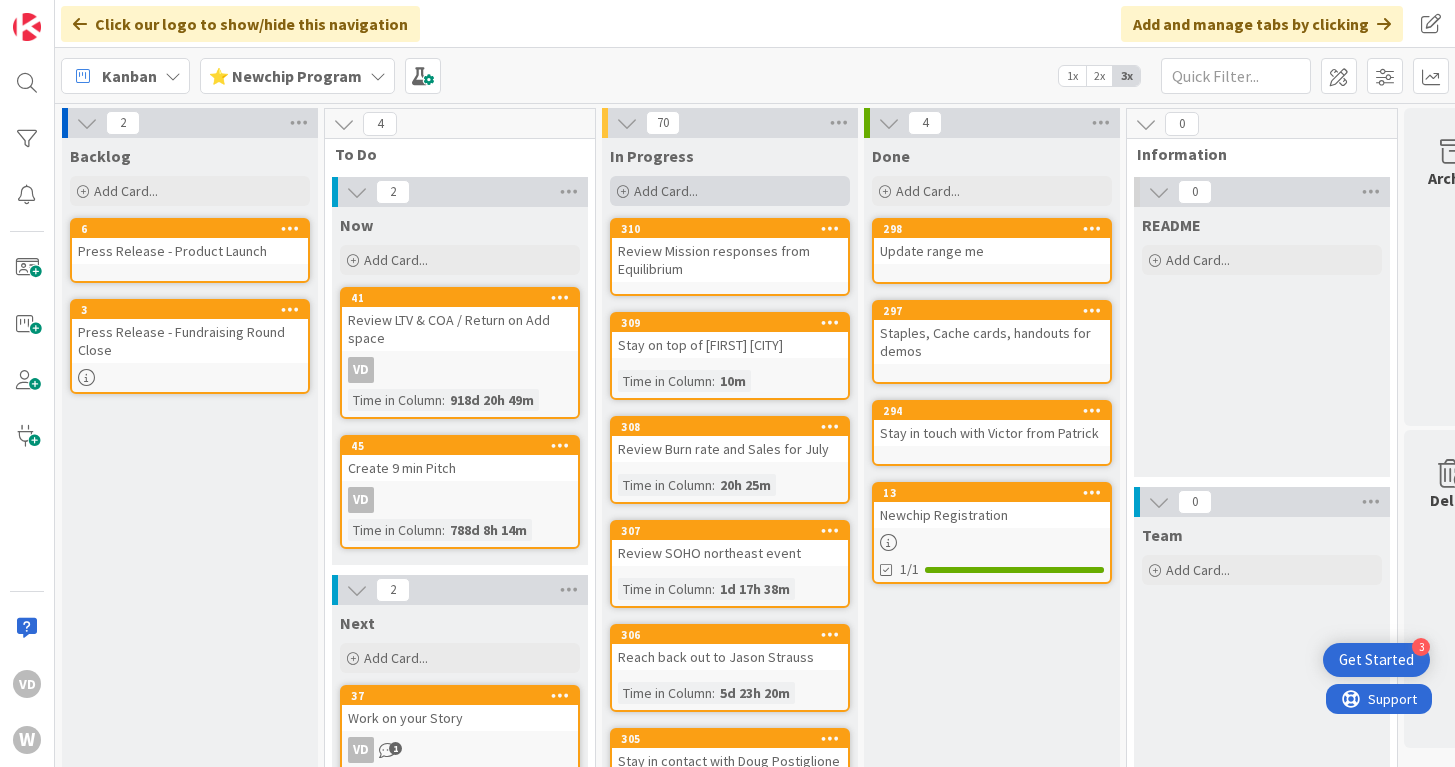 click on "Add Card..." at bounding box center (666, 191) 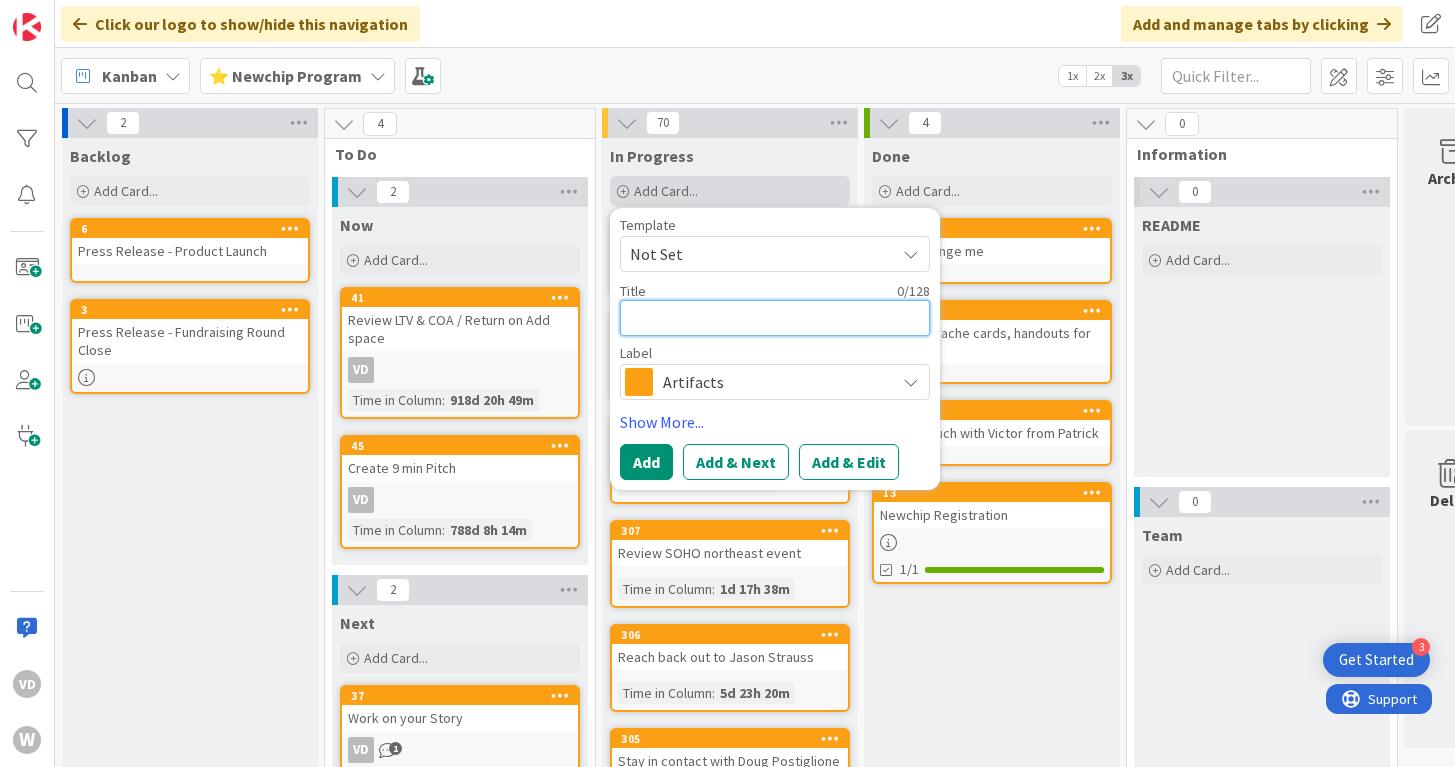 type on "U" 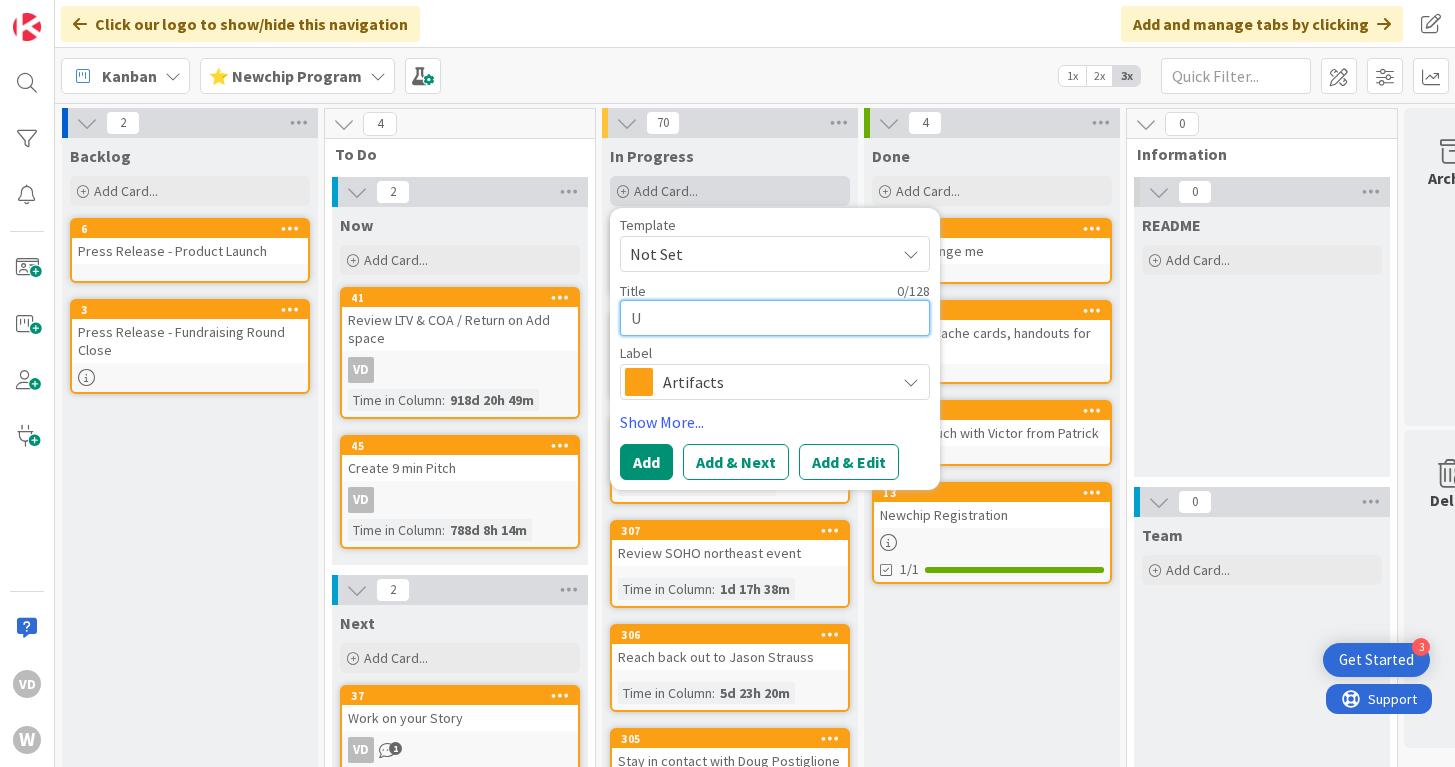 type on "Up" 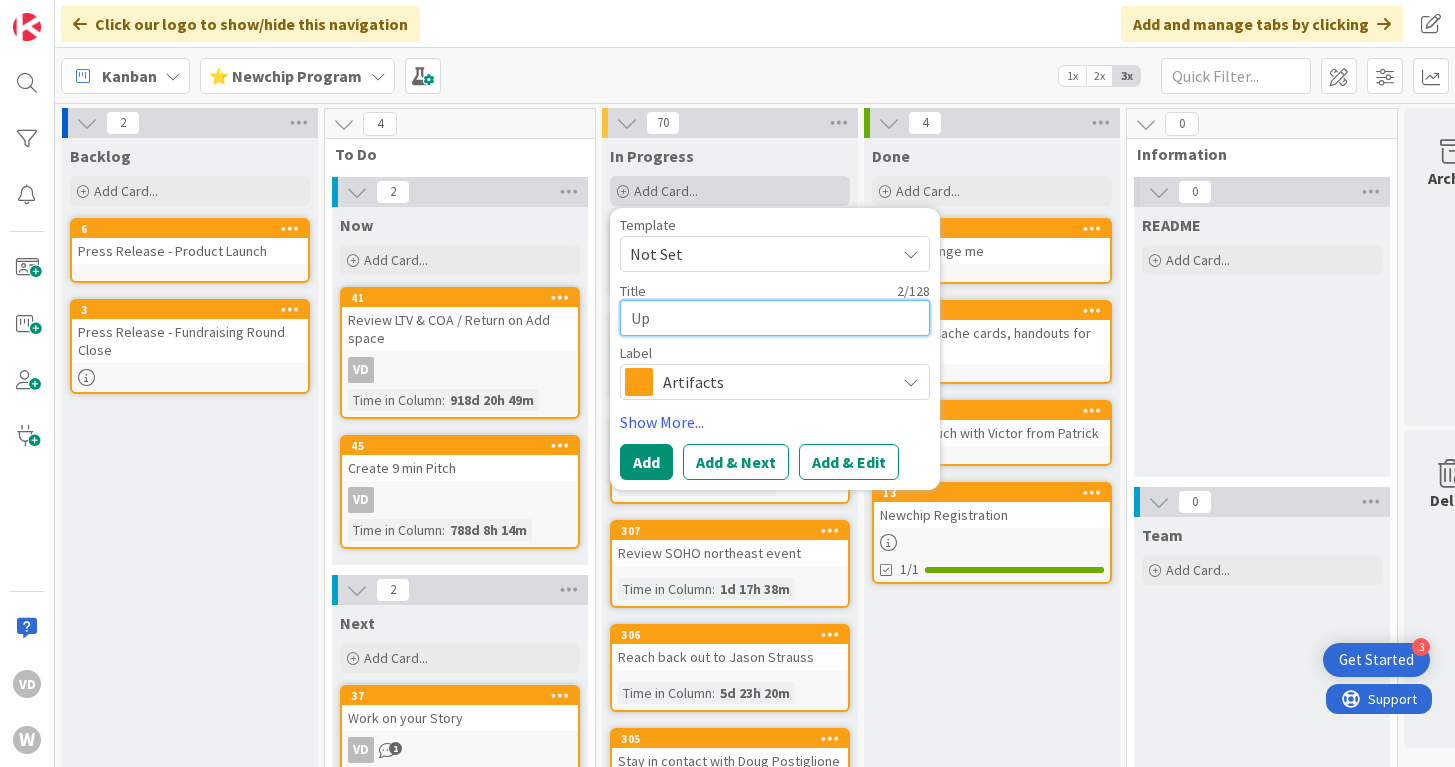 type on "Upd" 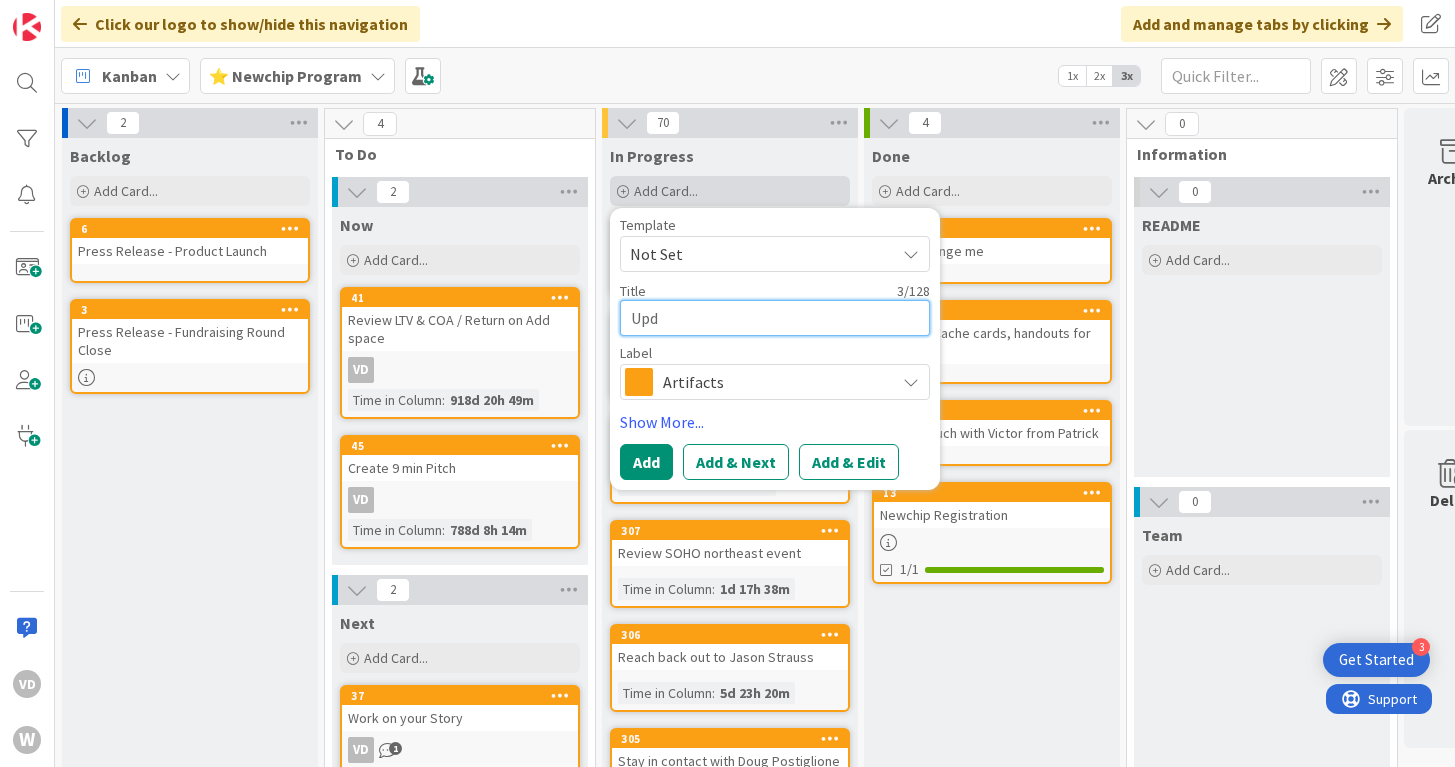 type on "Upda" 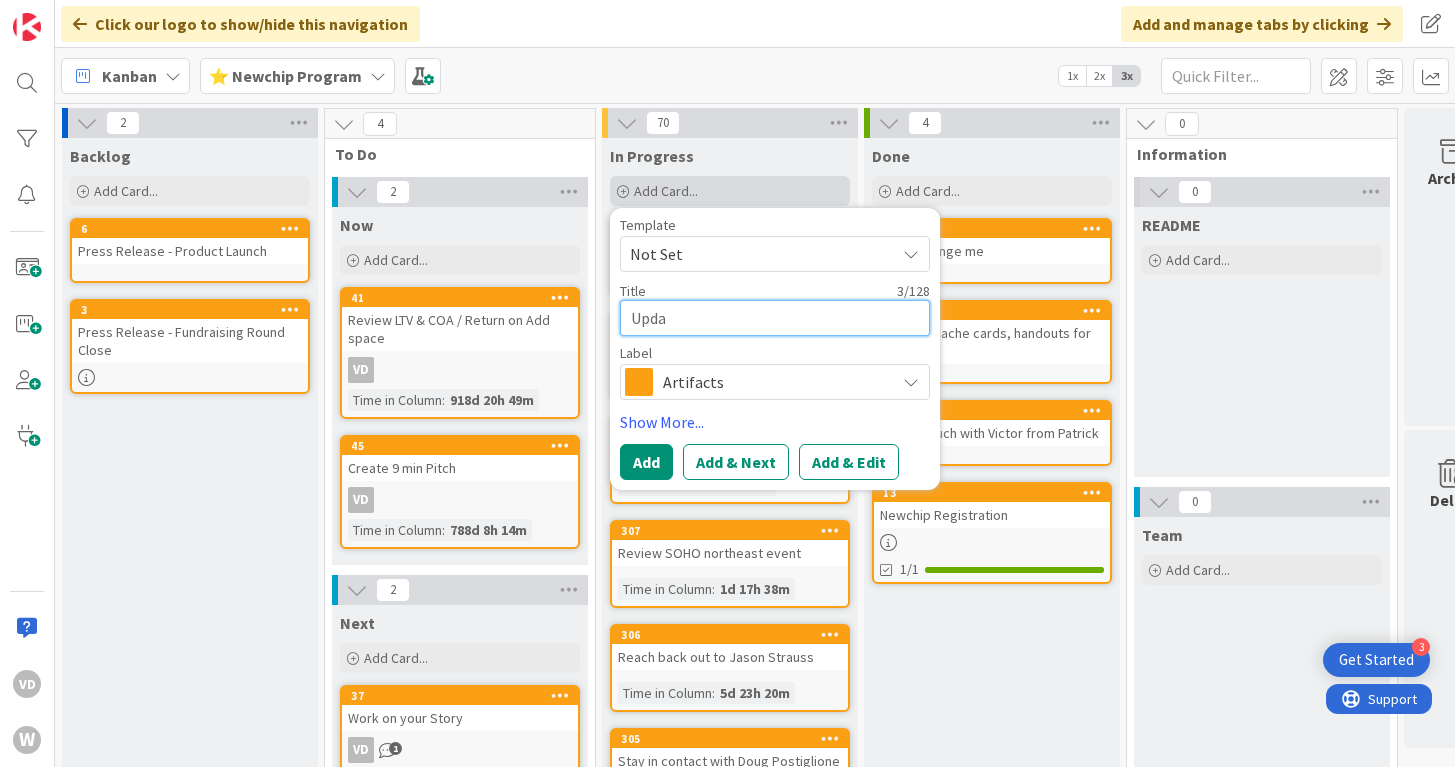 type on "Updat" 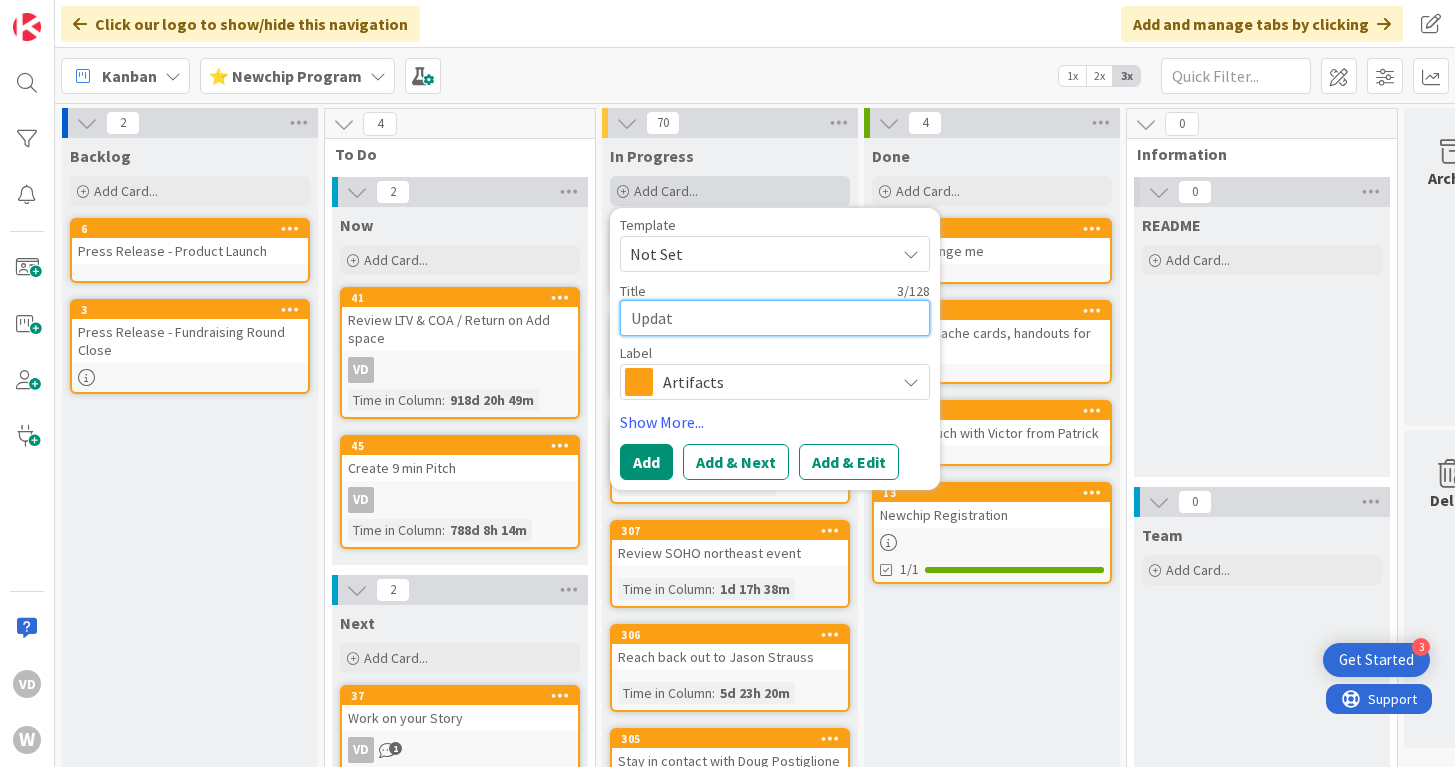 type on "Update" 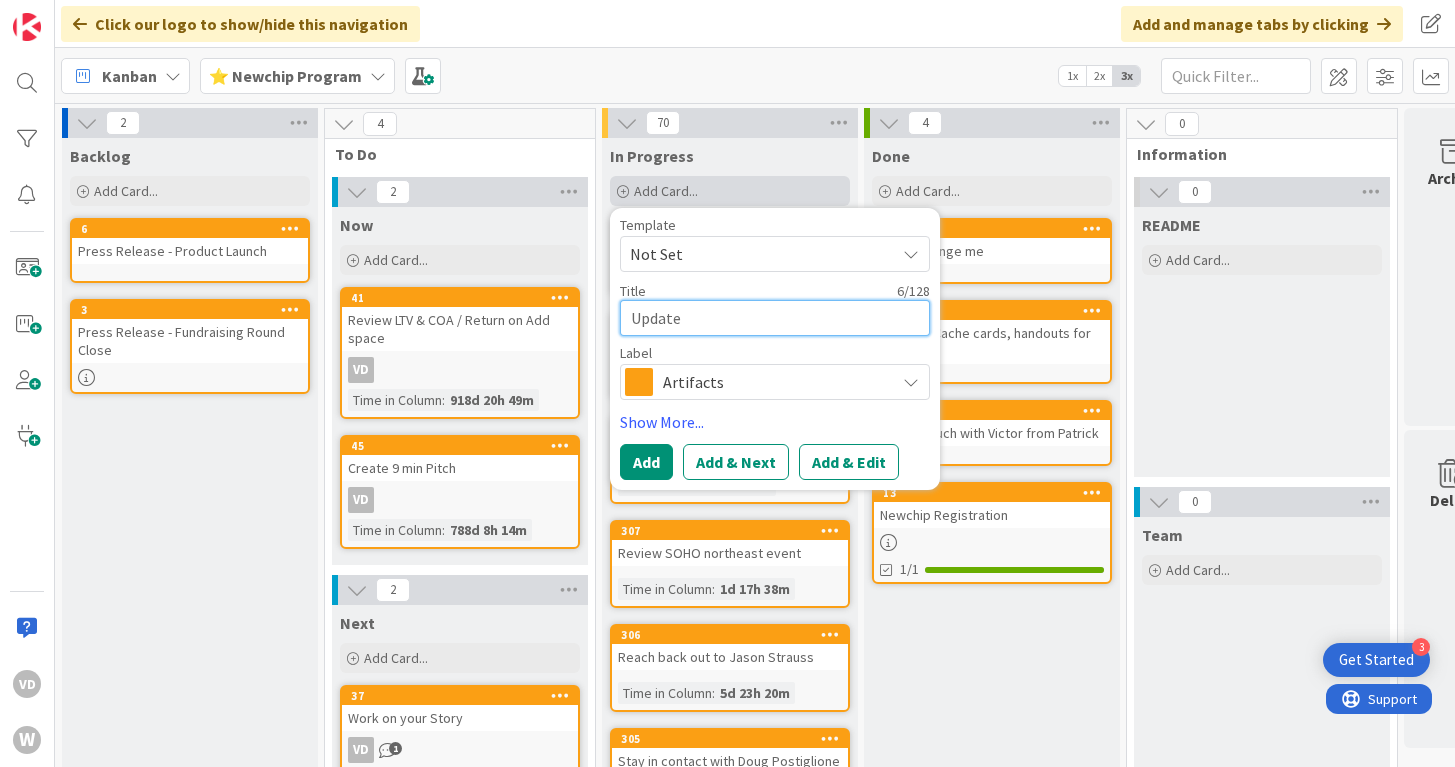 type on "Update" 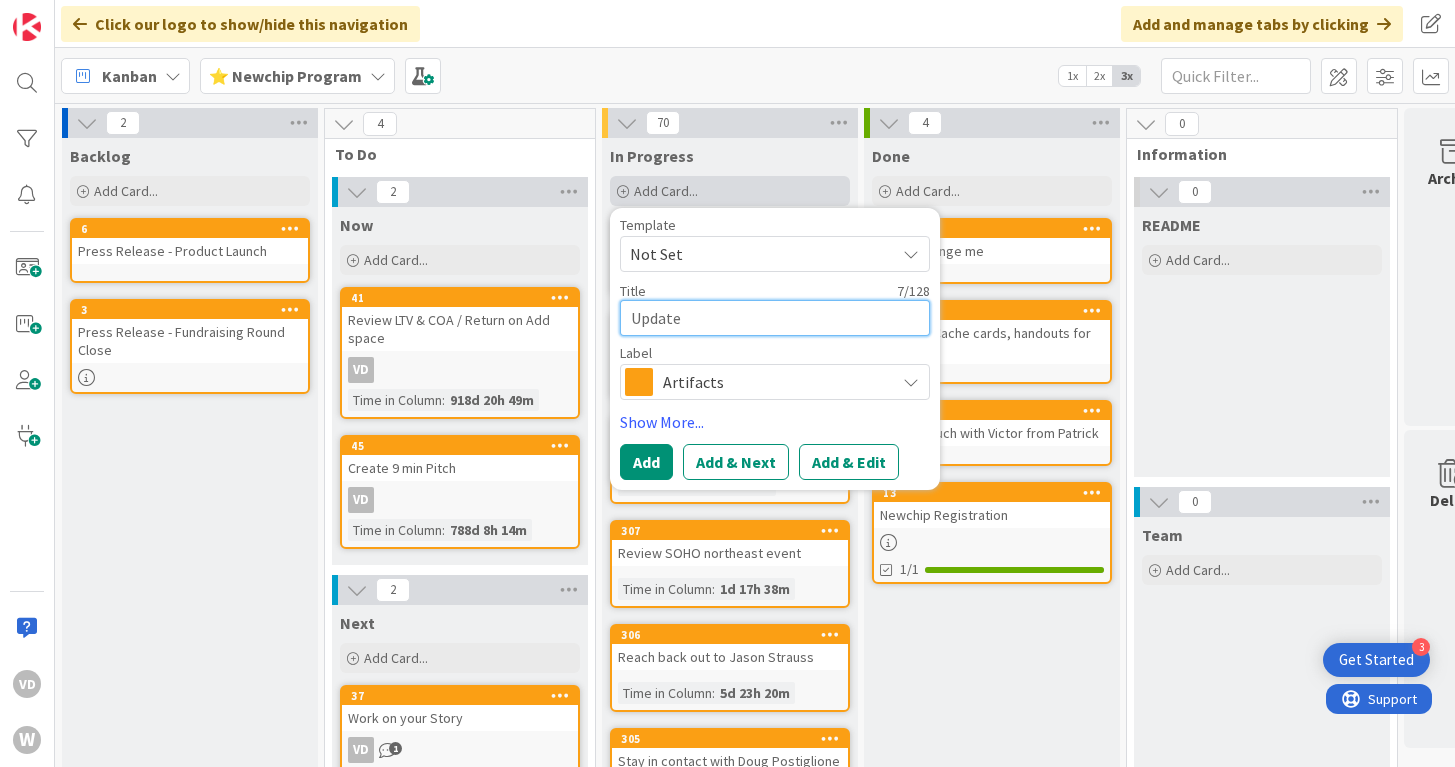 type on "Update S" 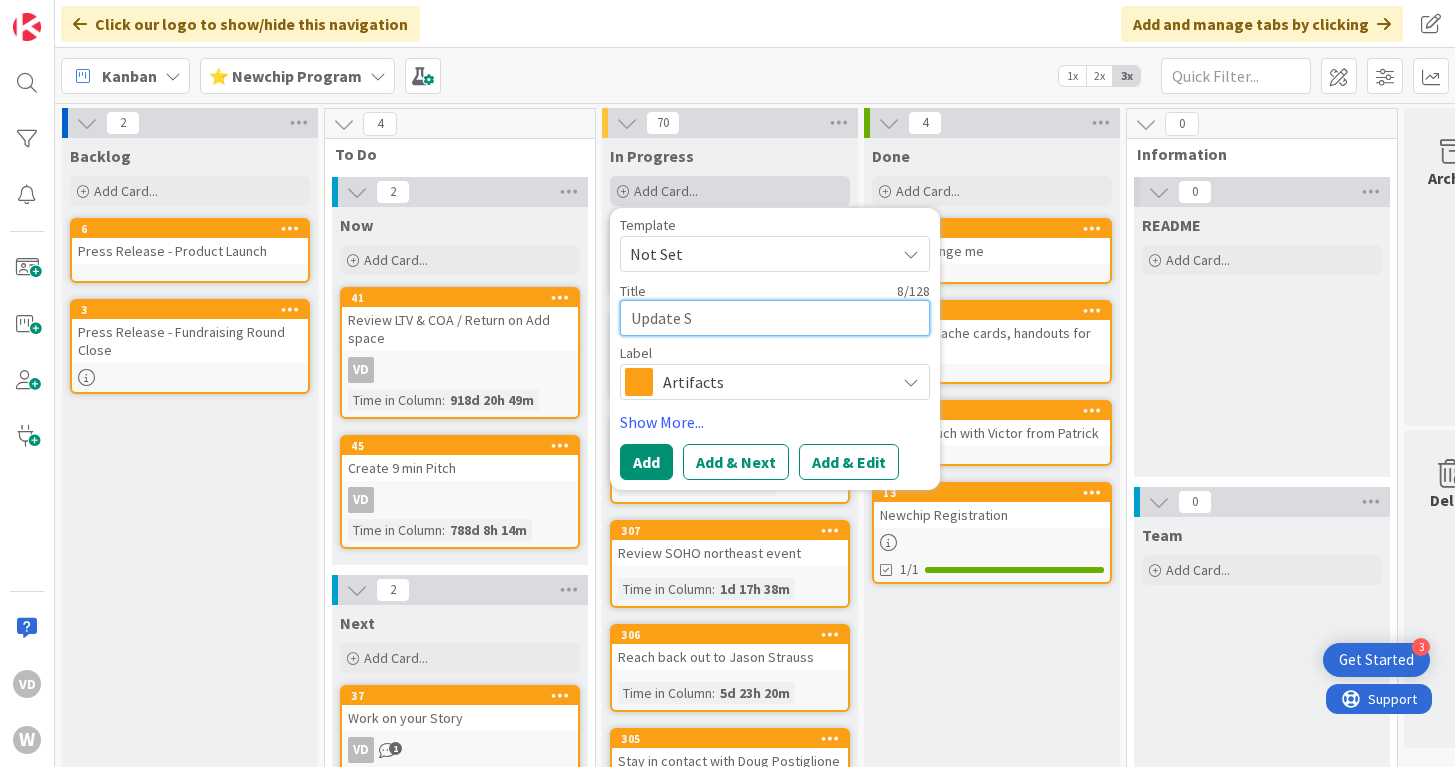 type on "Update Sa" 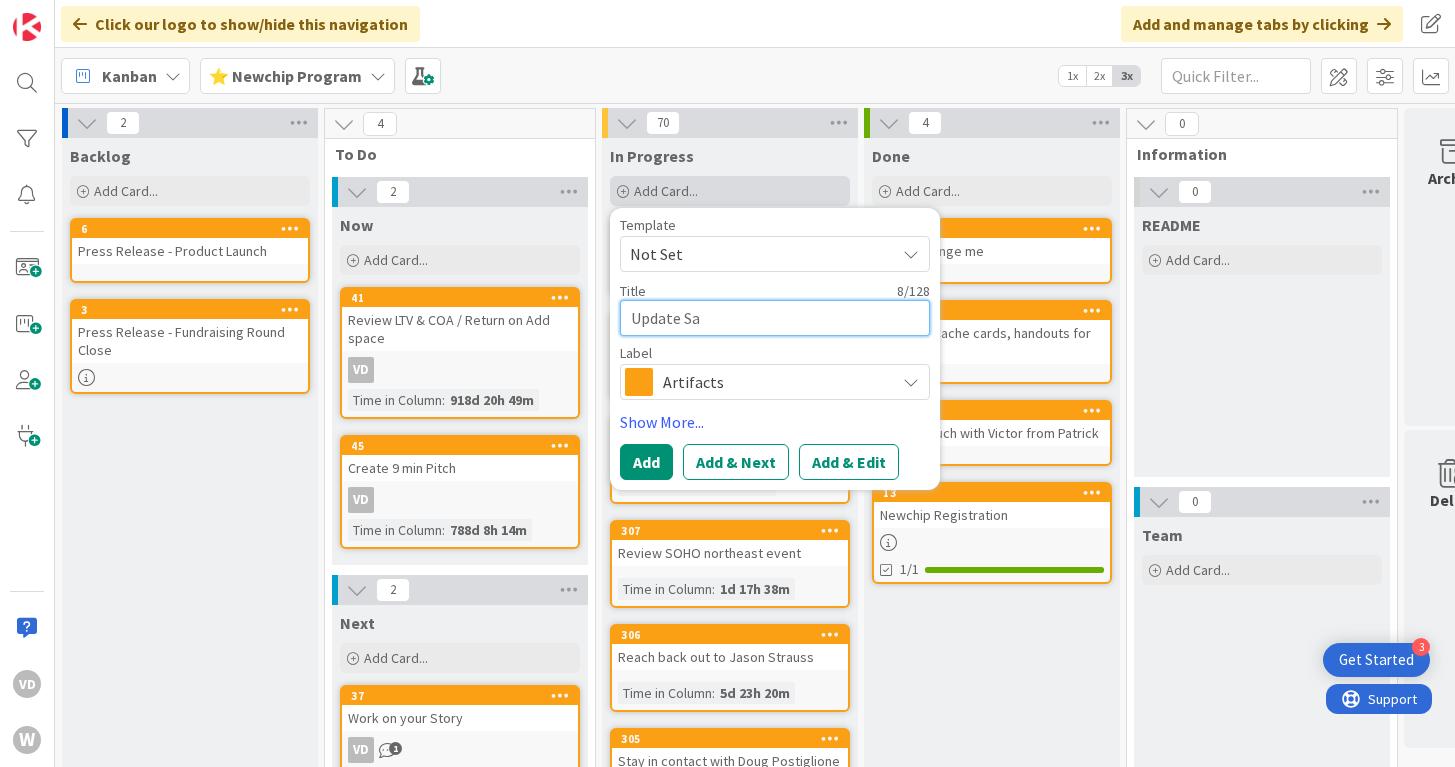 type on "Update Sal" 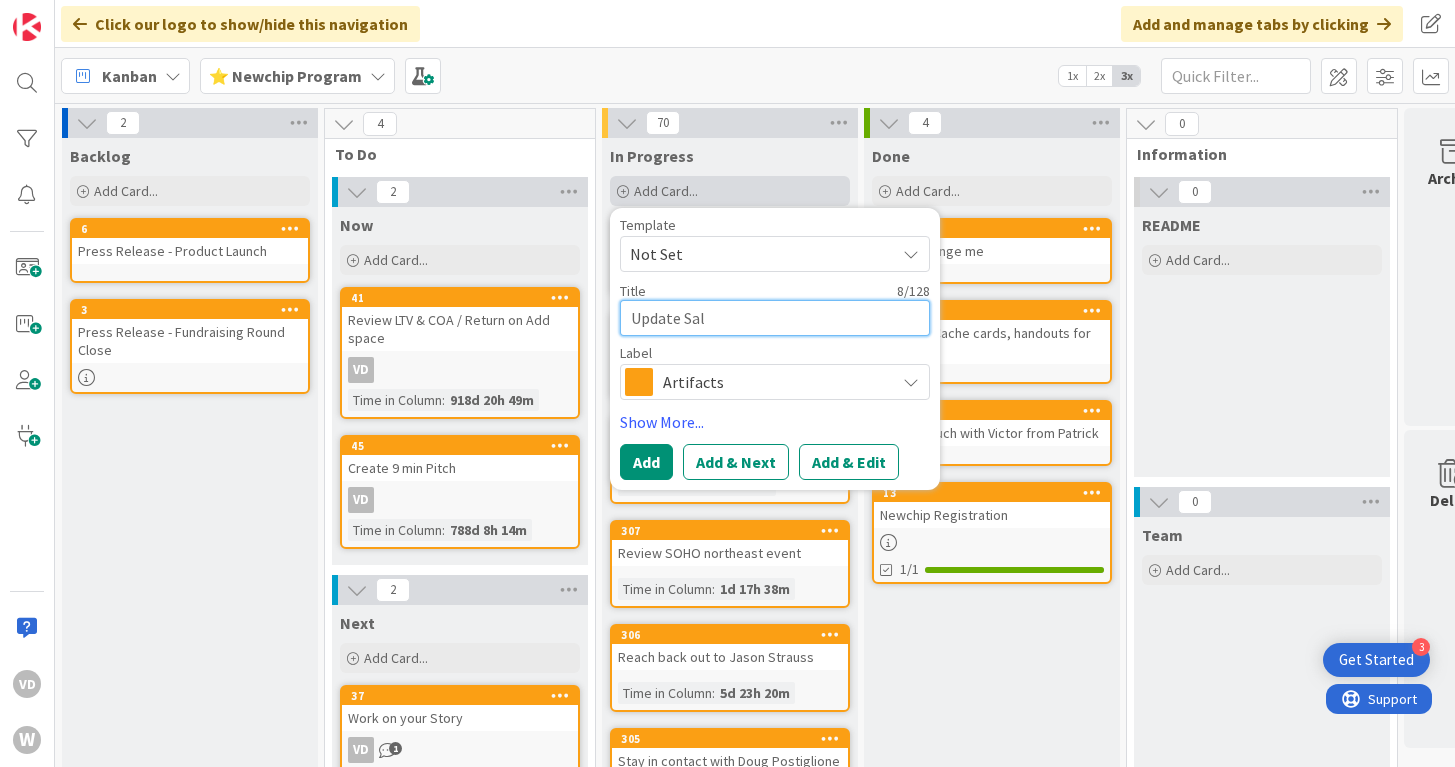 type on "x" 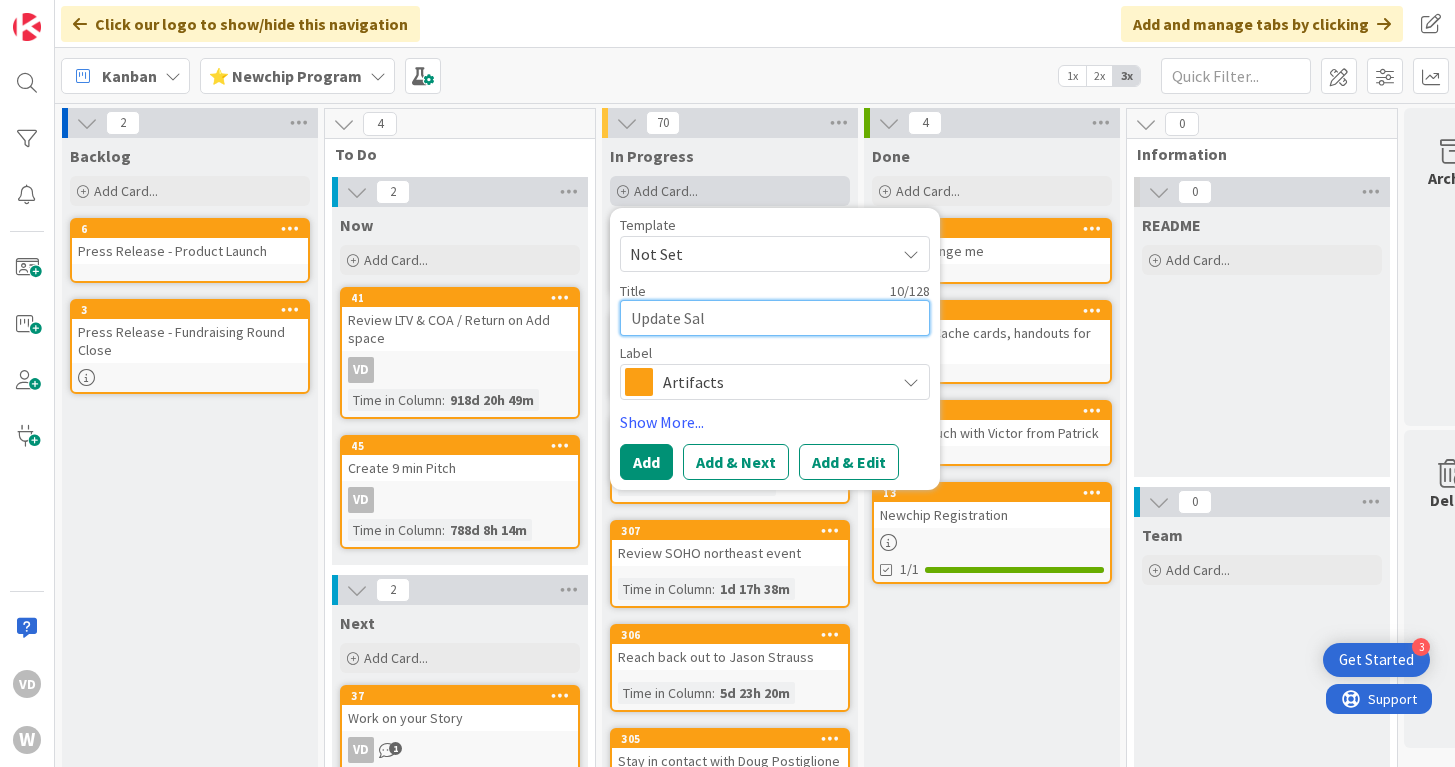 type on "Update Sale" 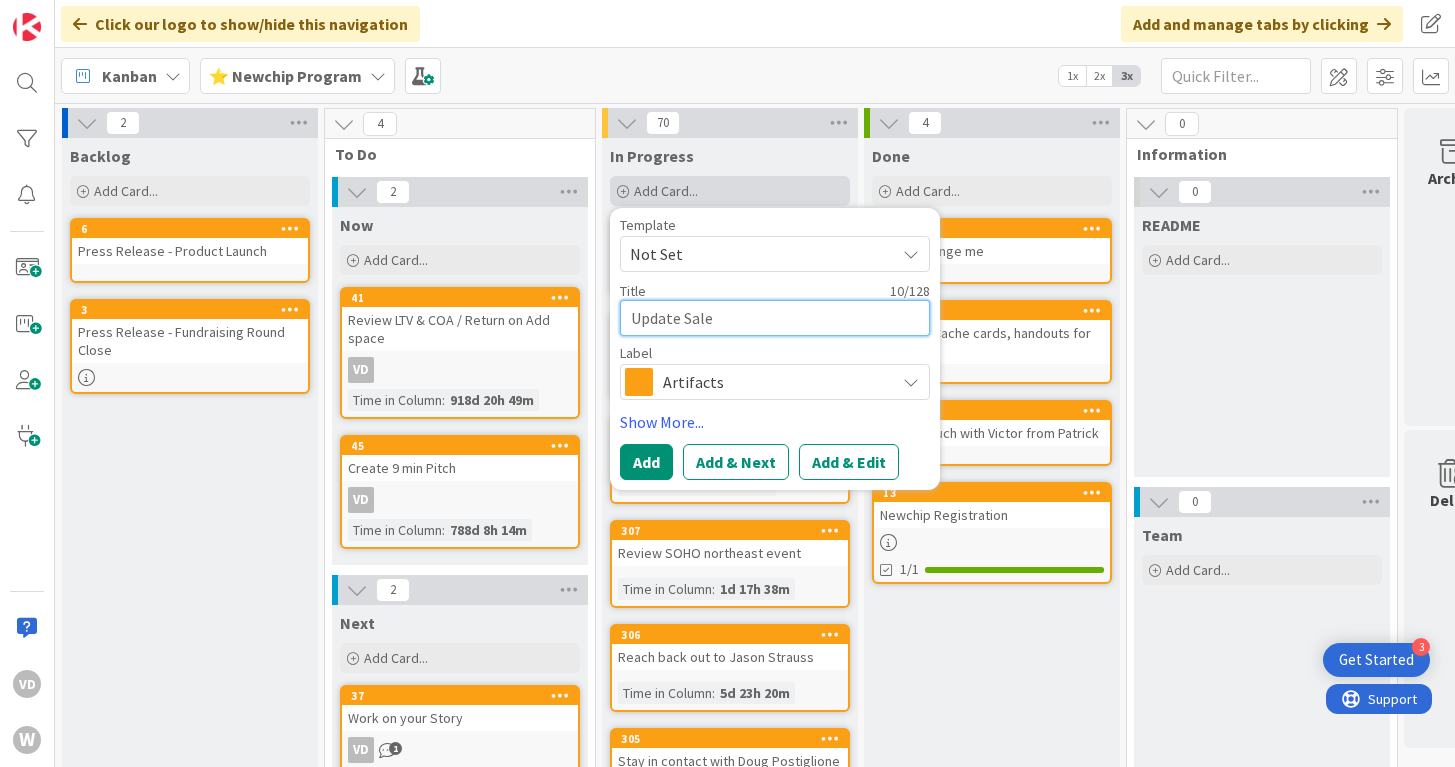 type on "x" 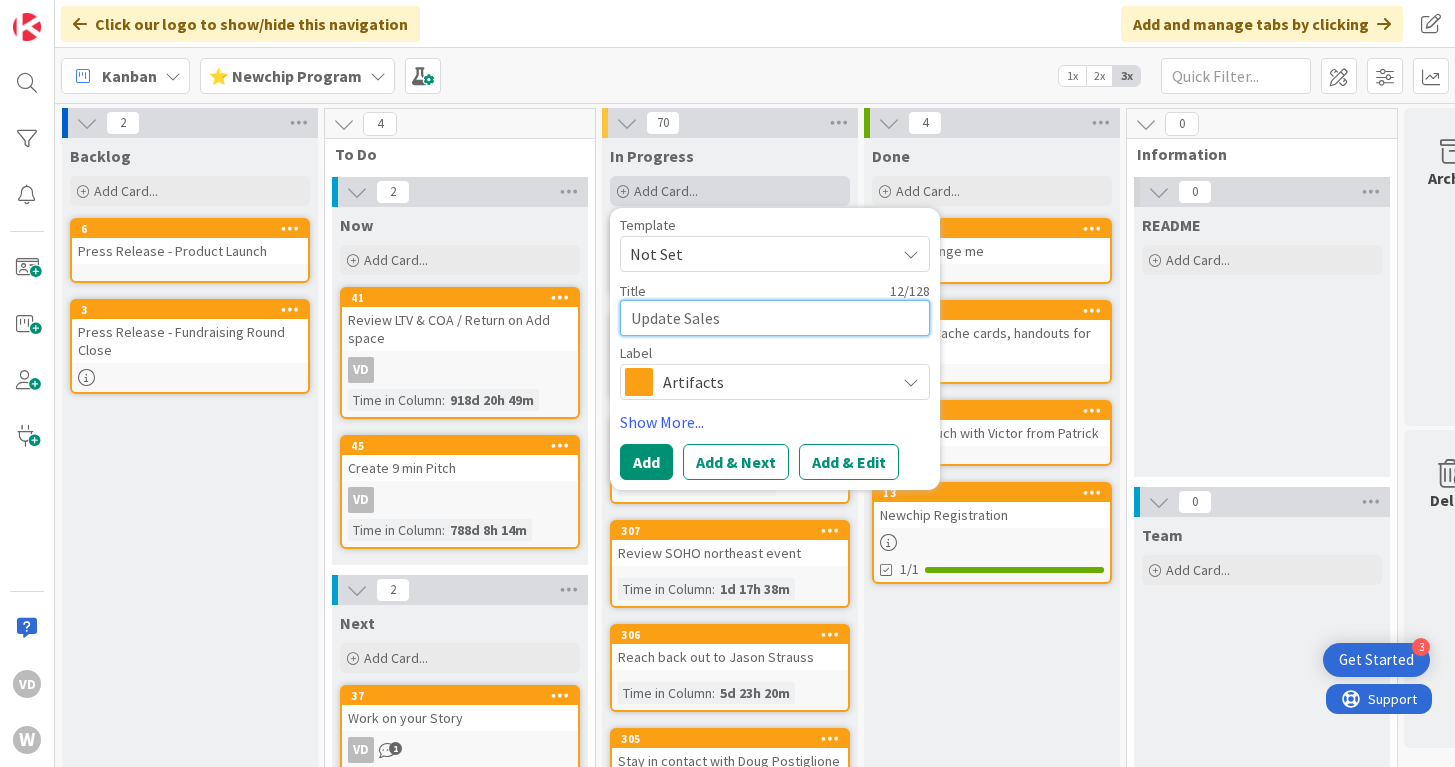 type on "Update Sales" 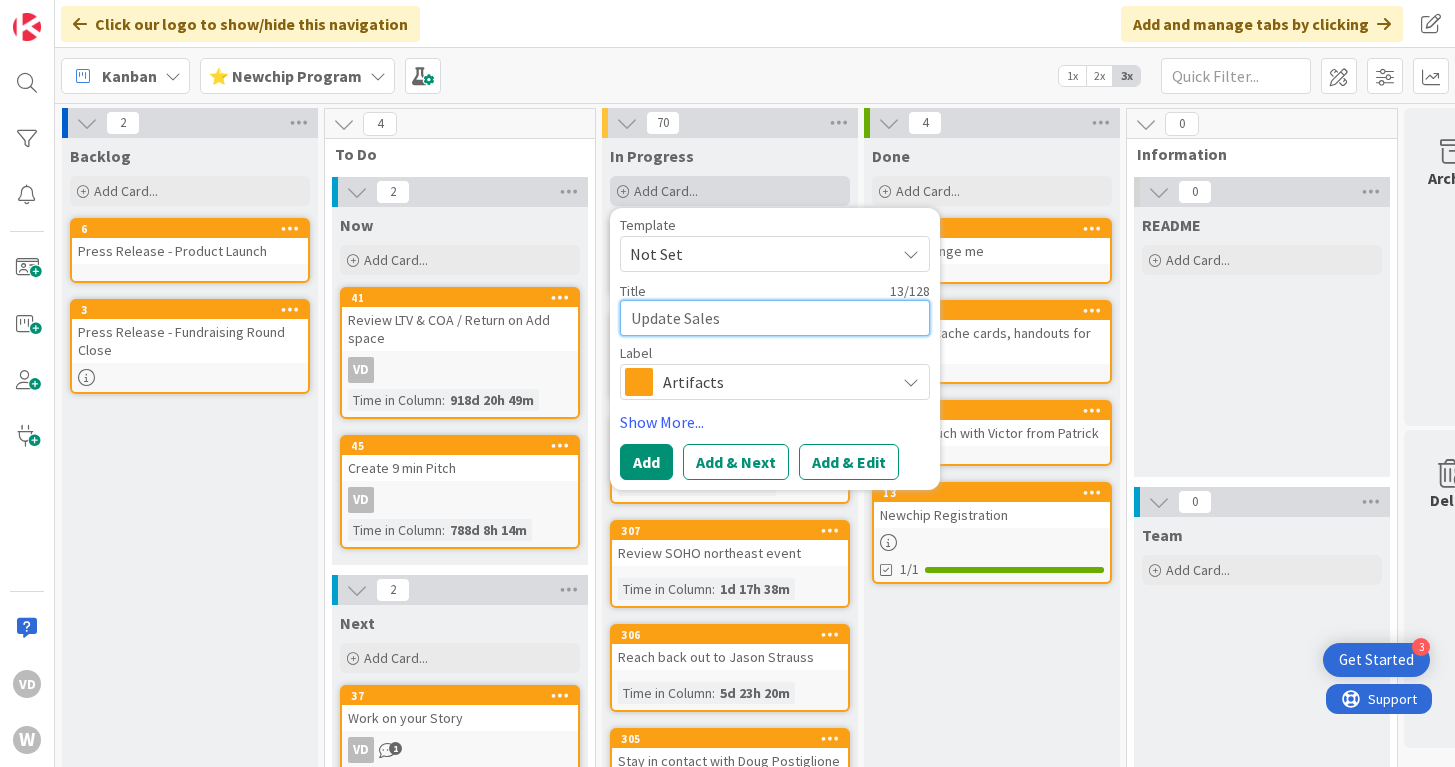 type on "Update Sales" 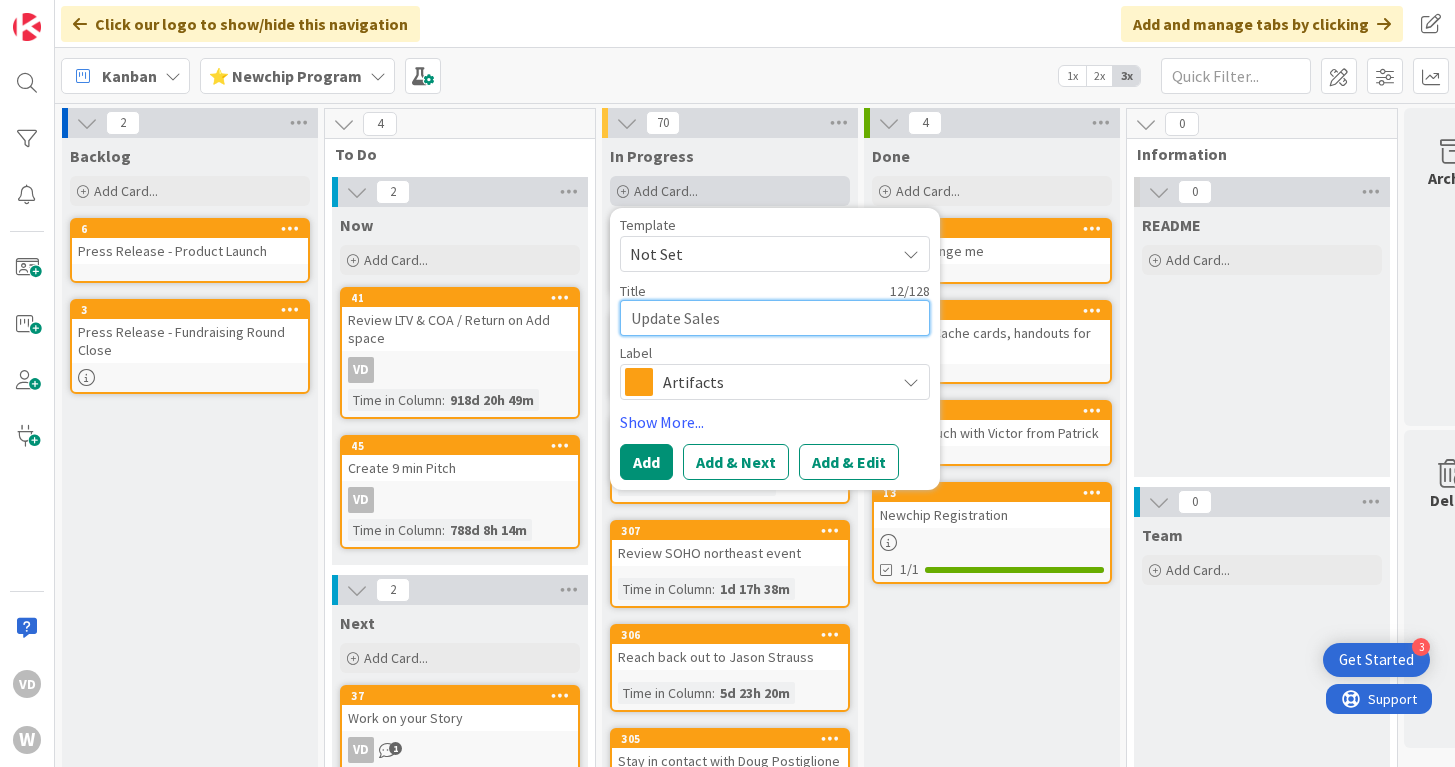 type on "Update Sale" 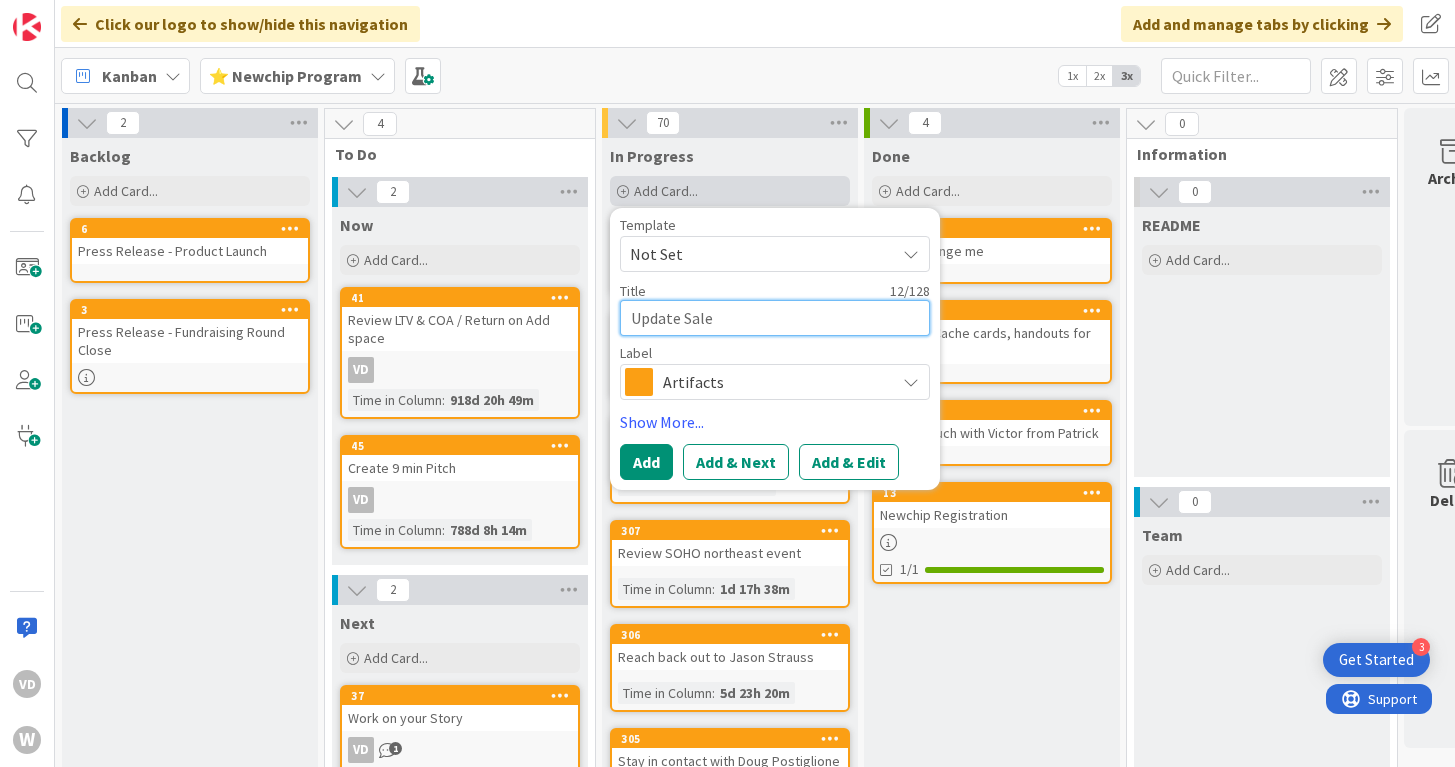 type on "Update Sal" 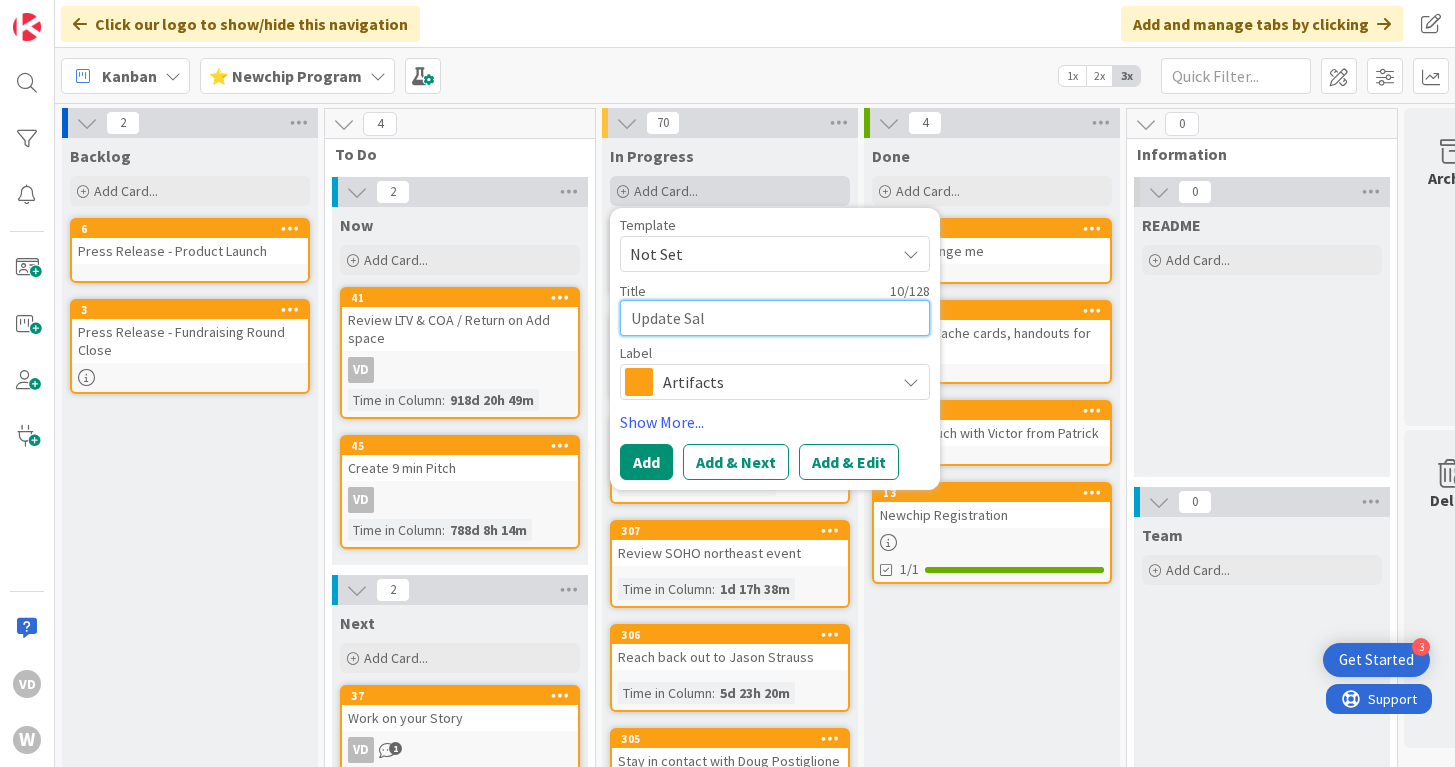 type on "Update Sa" 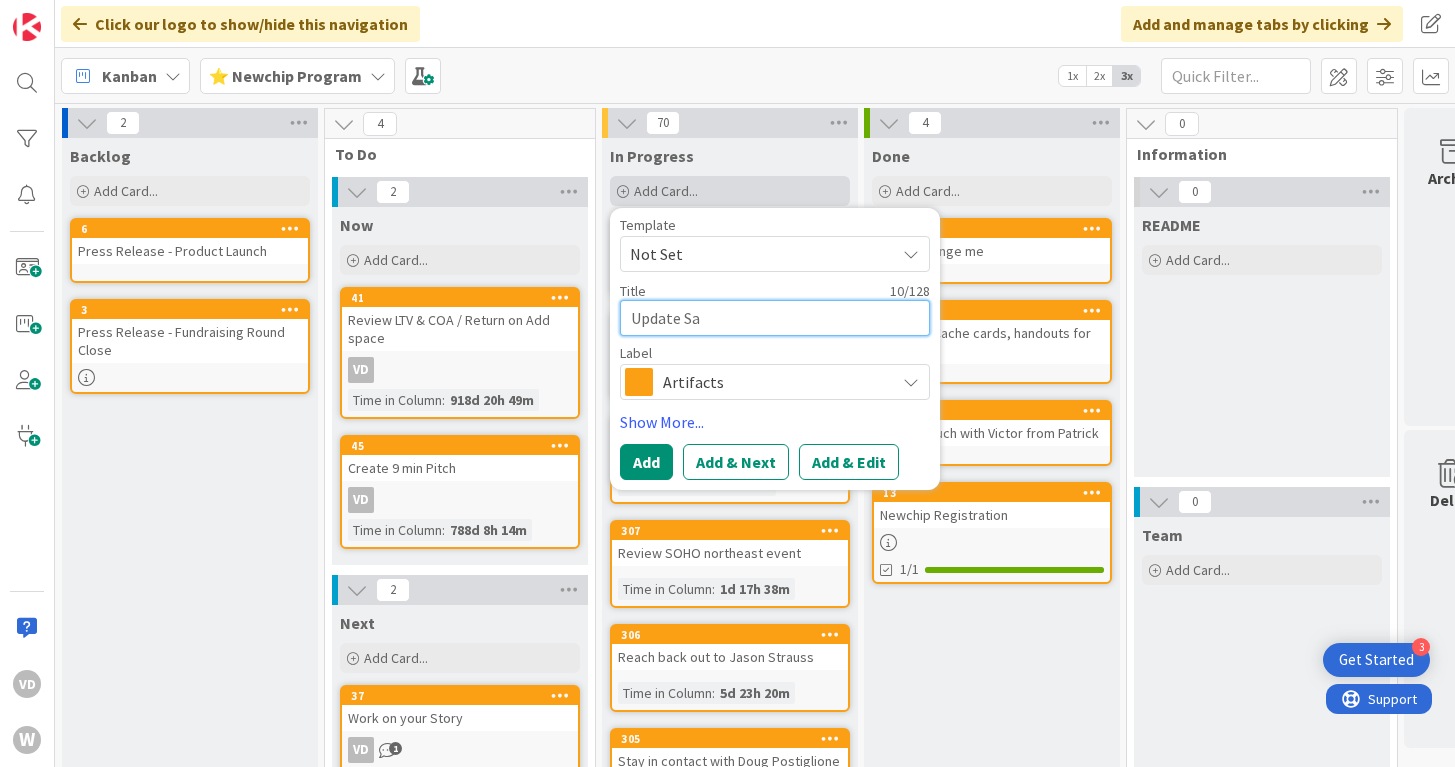 type on "Update S" 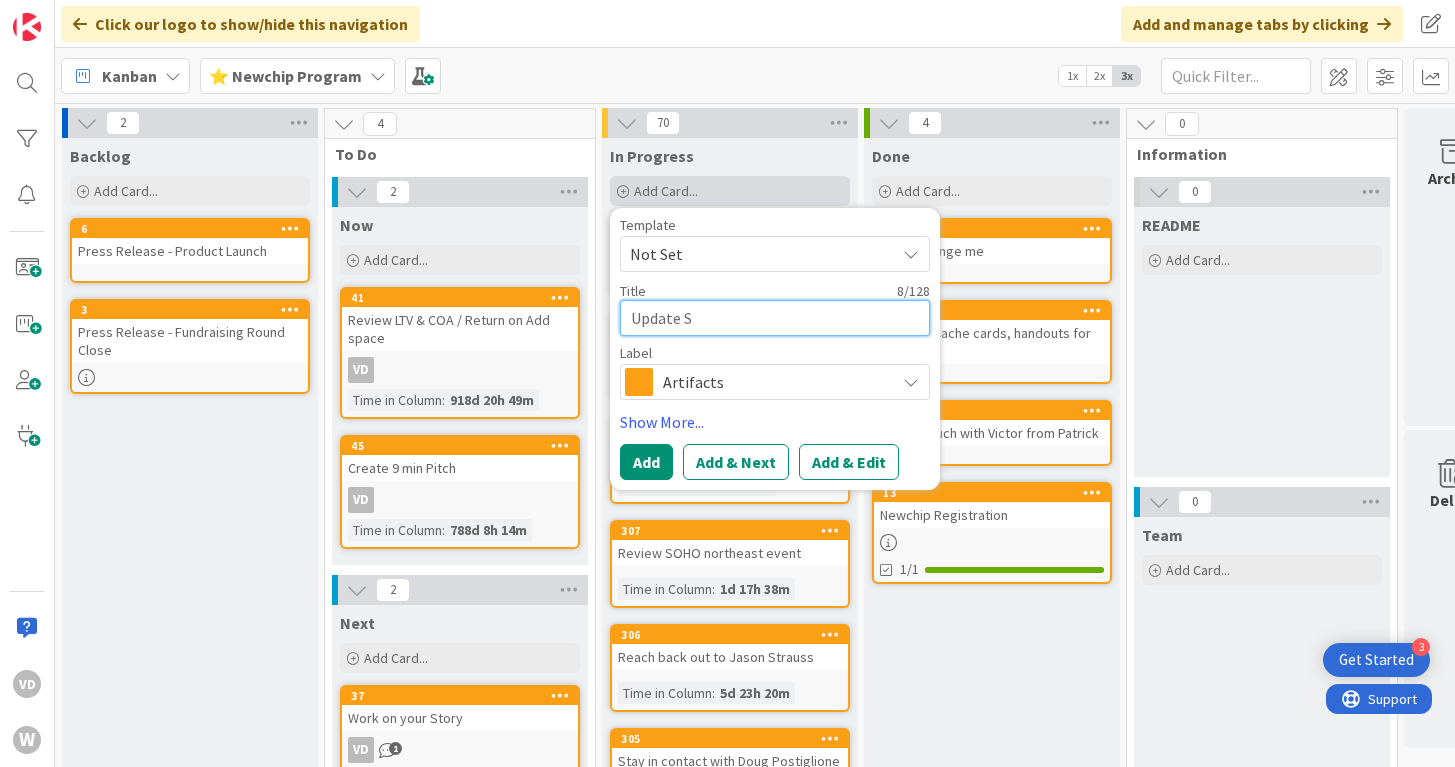 type on "Update" 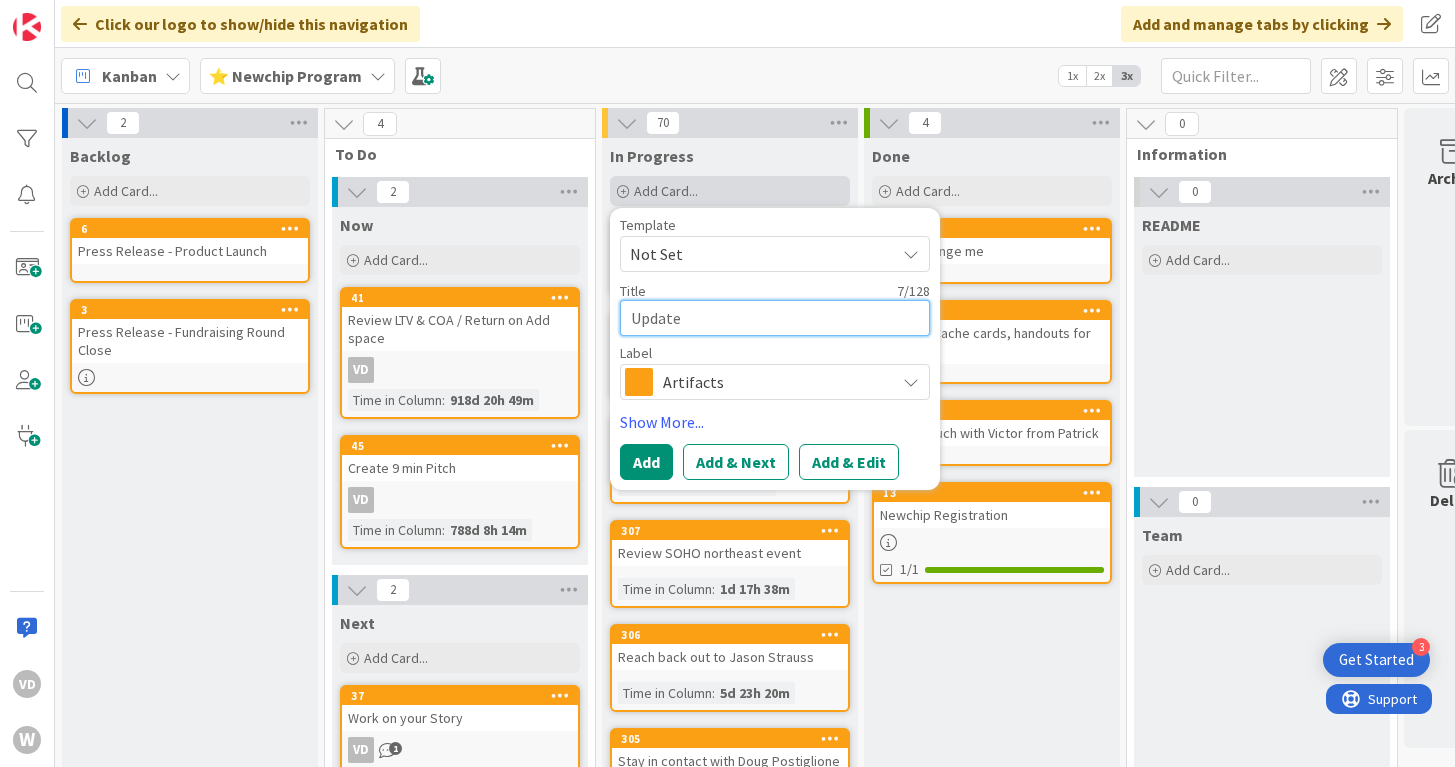 type on "Update H" 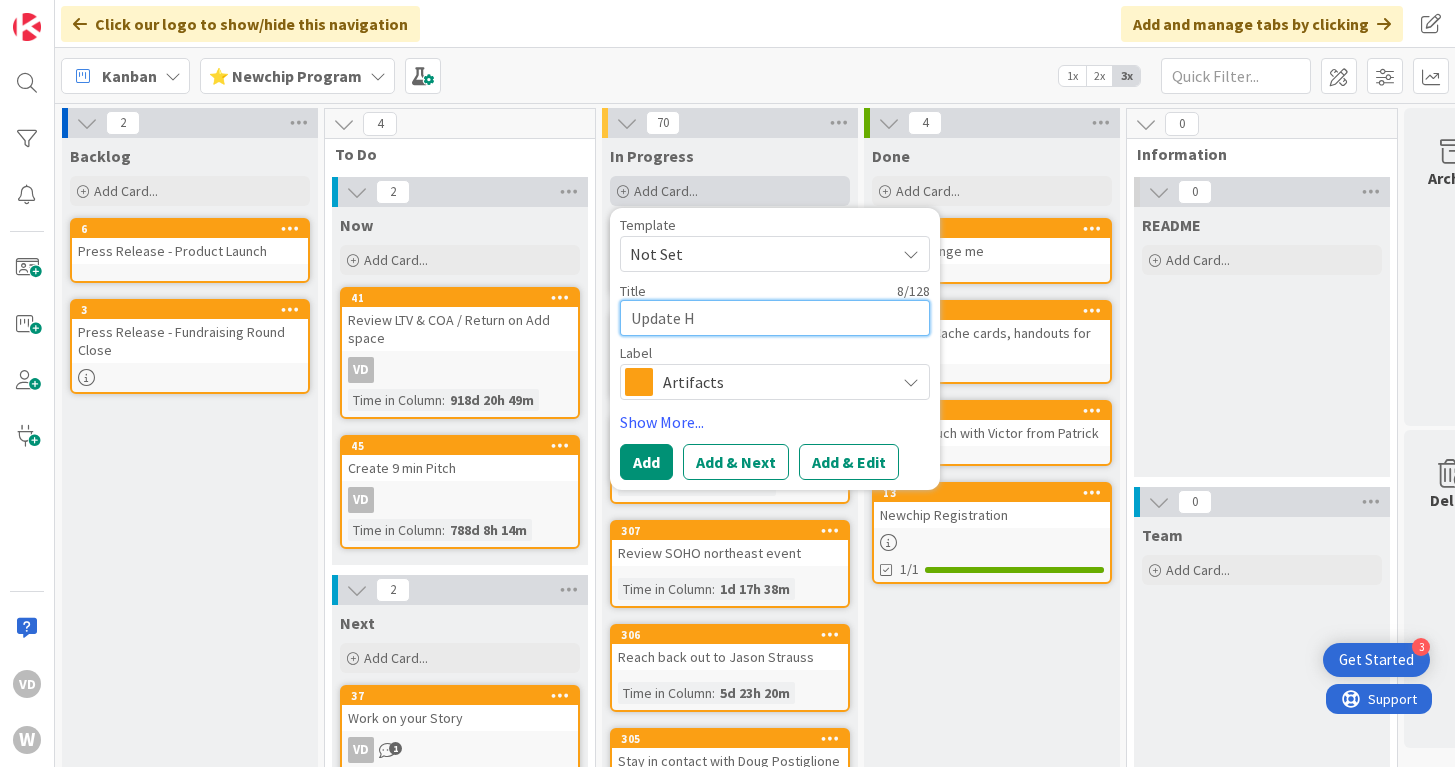 type on "Update Ho" 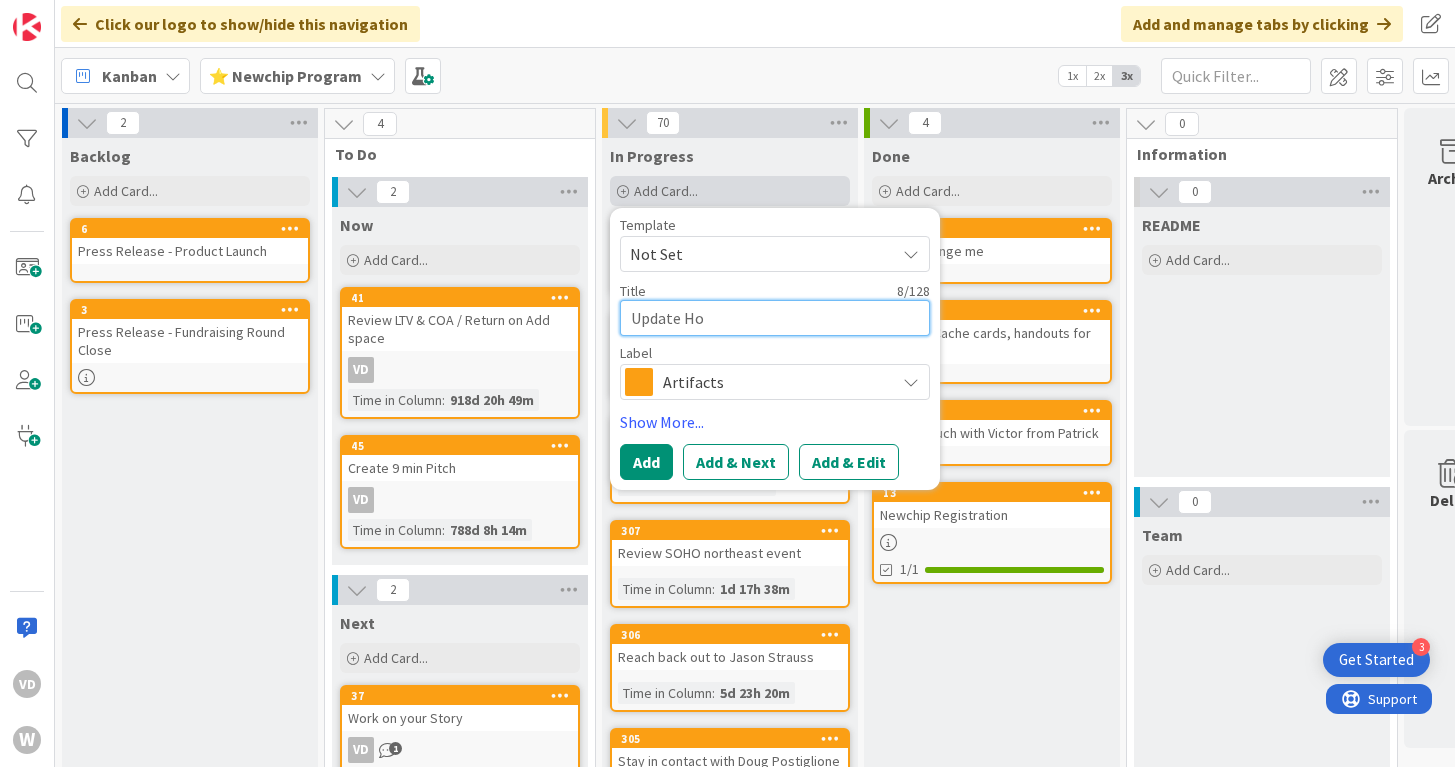 type on "Update Hos" 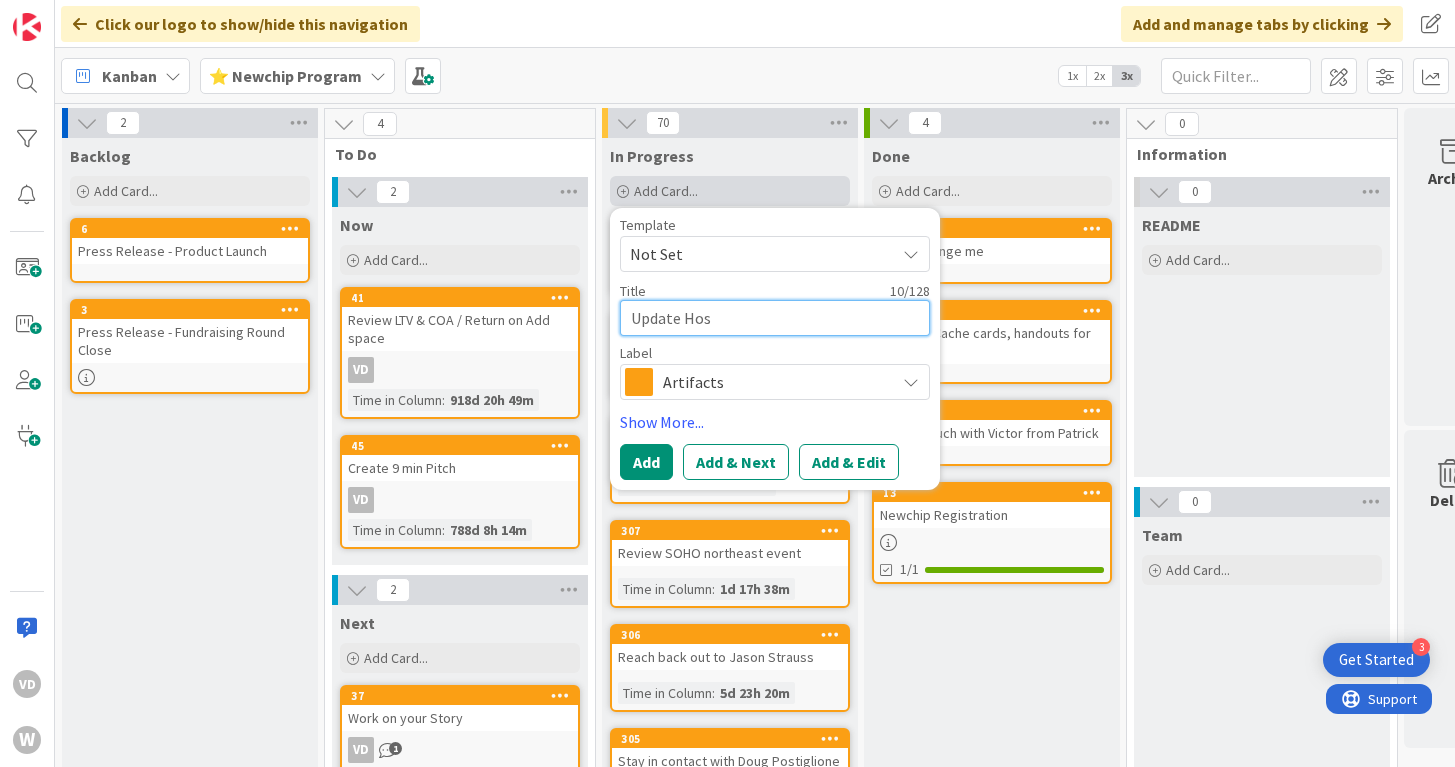 type on "Update Hosp" 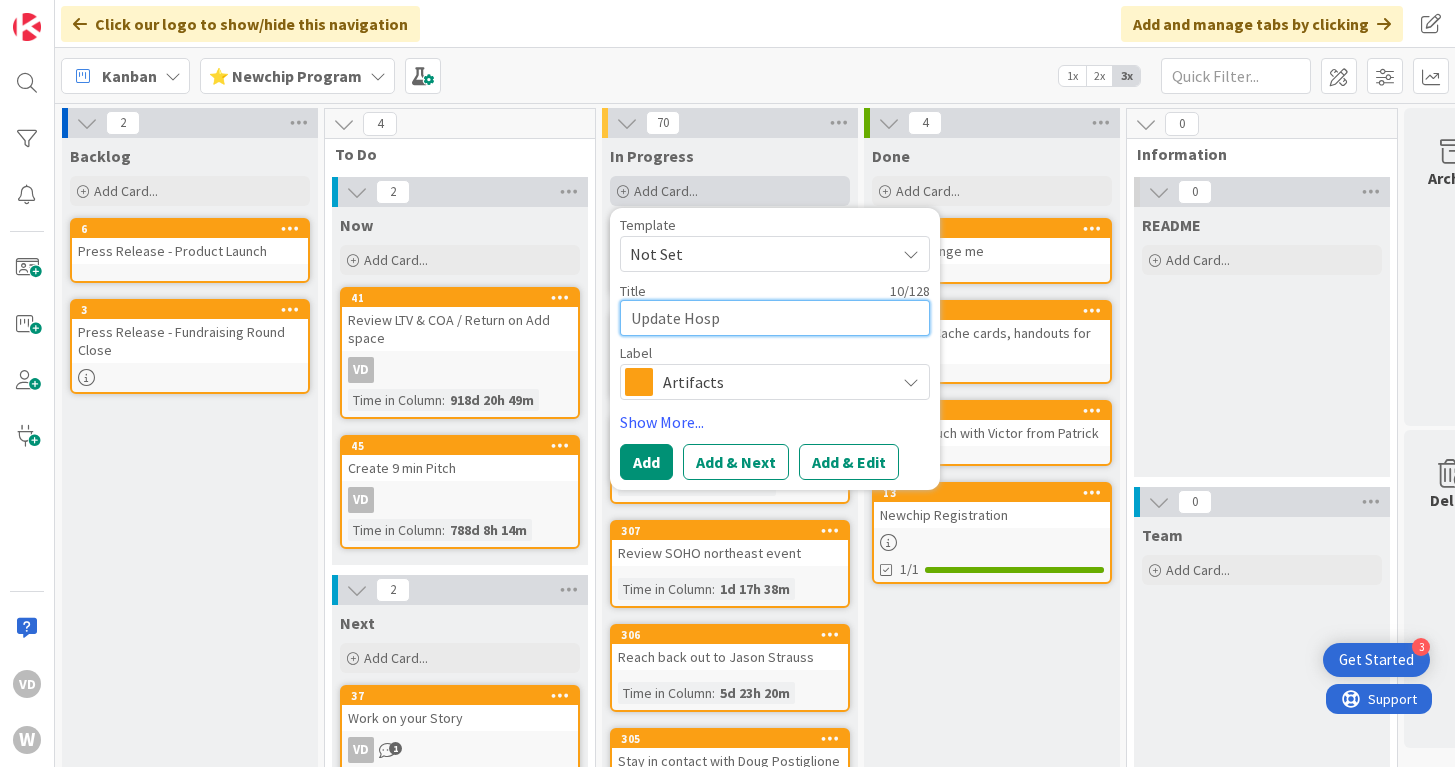 type on "x" 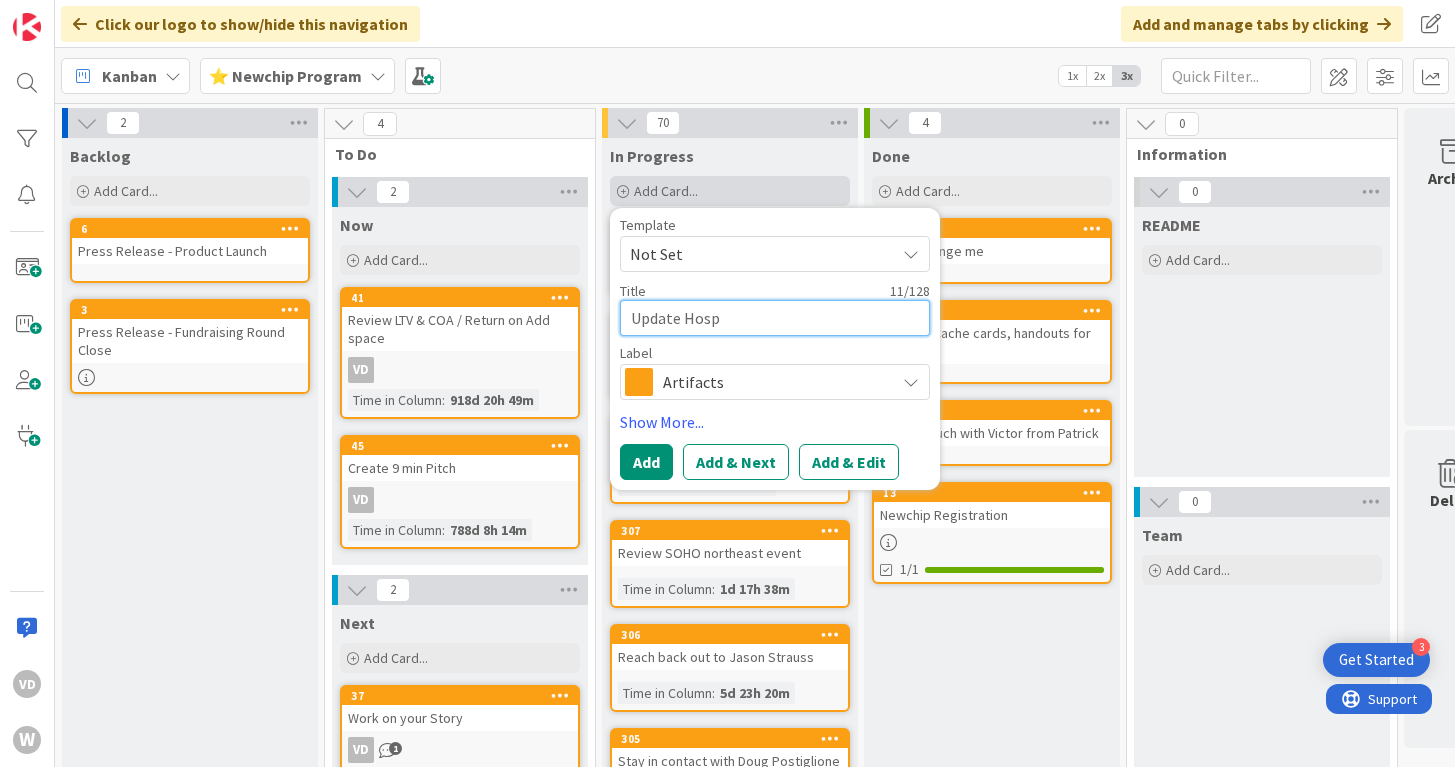 type on "Update Hospi" 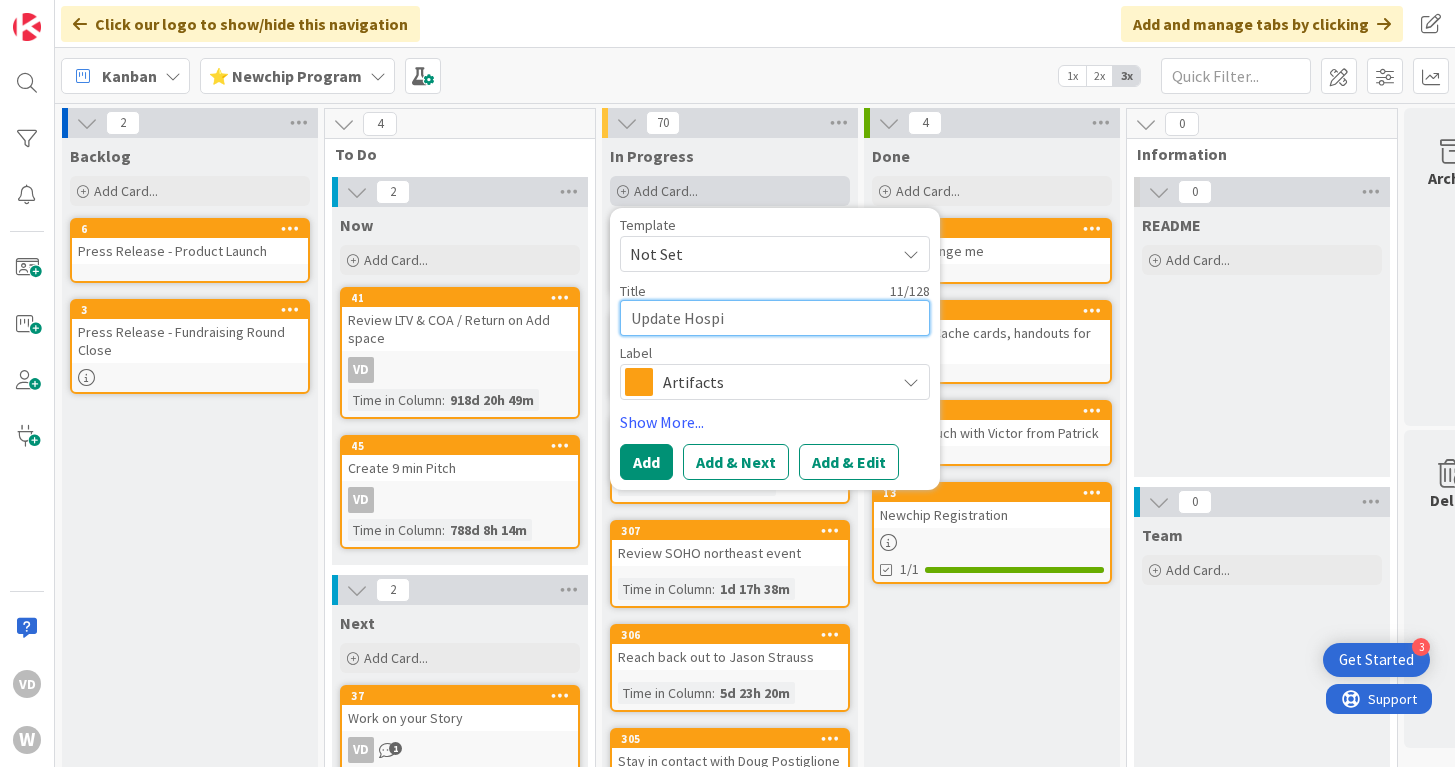 type on "Update Hospit" 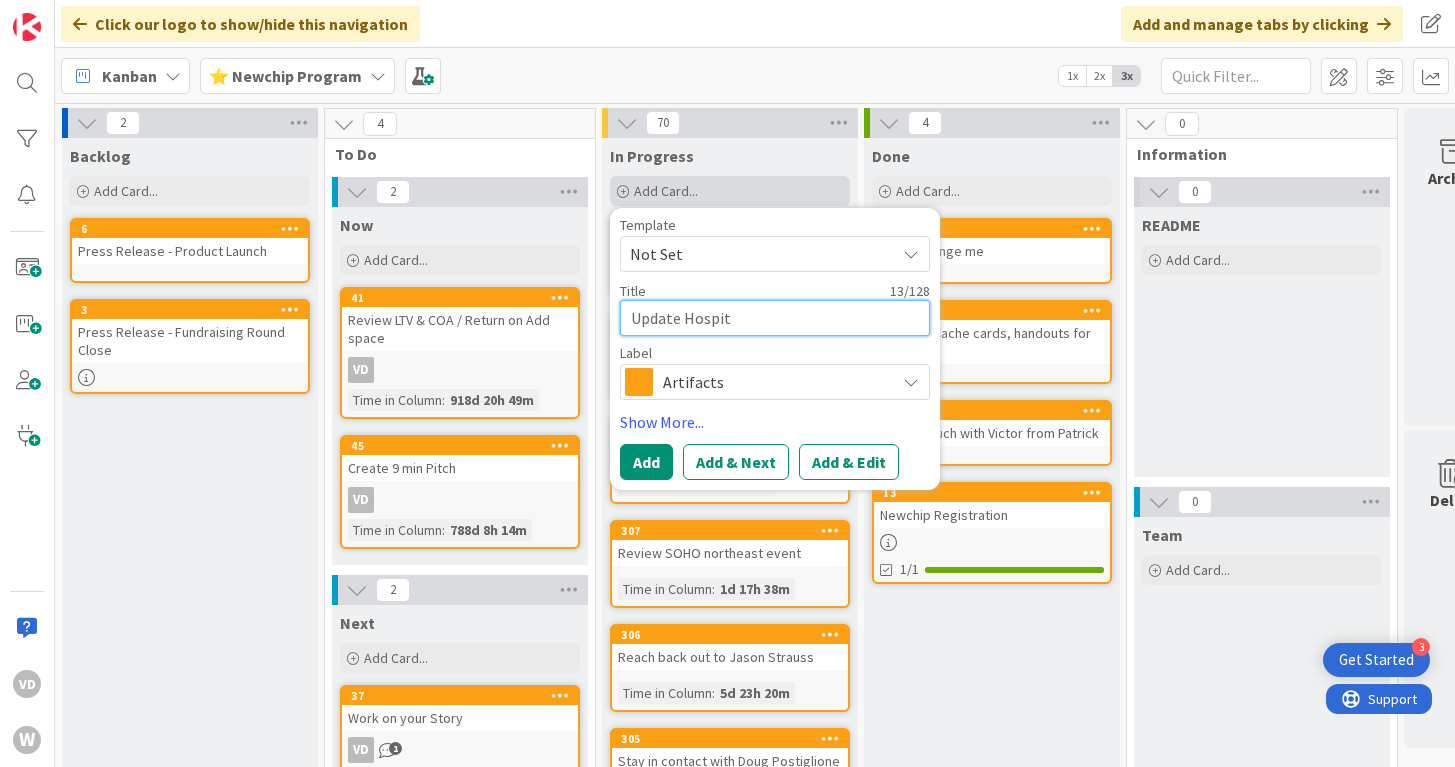 type on "Update Hospita" 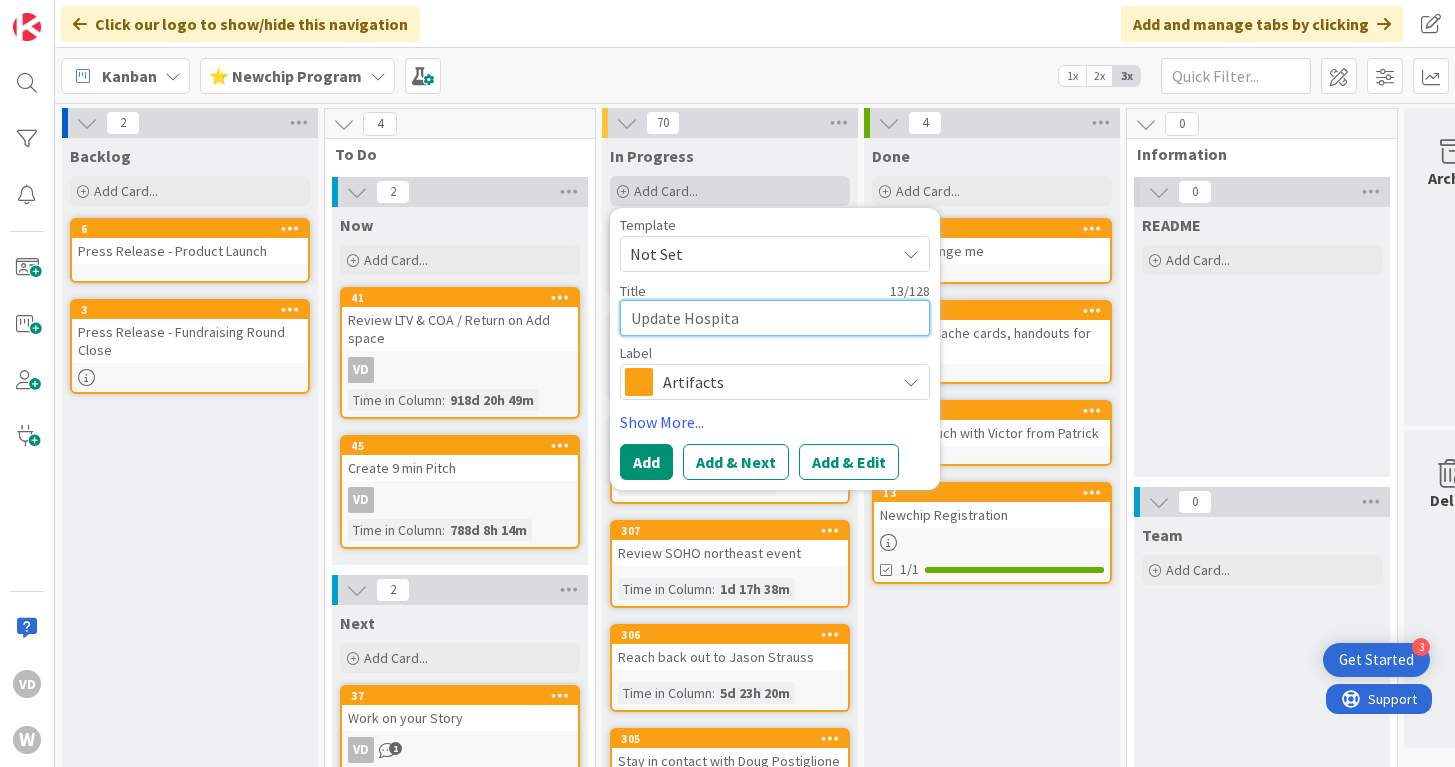 type on "Update Hospital" 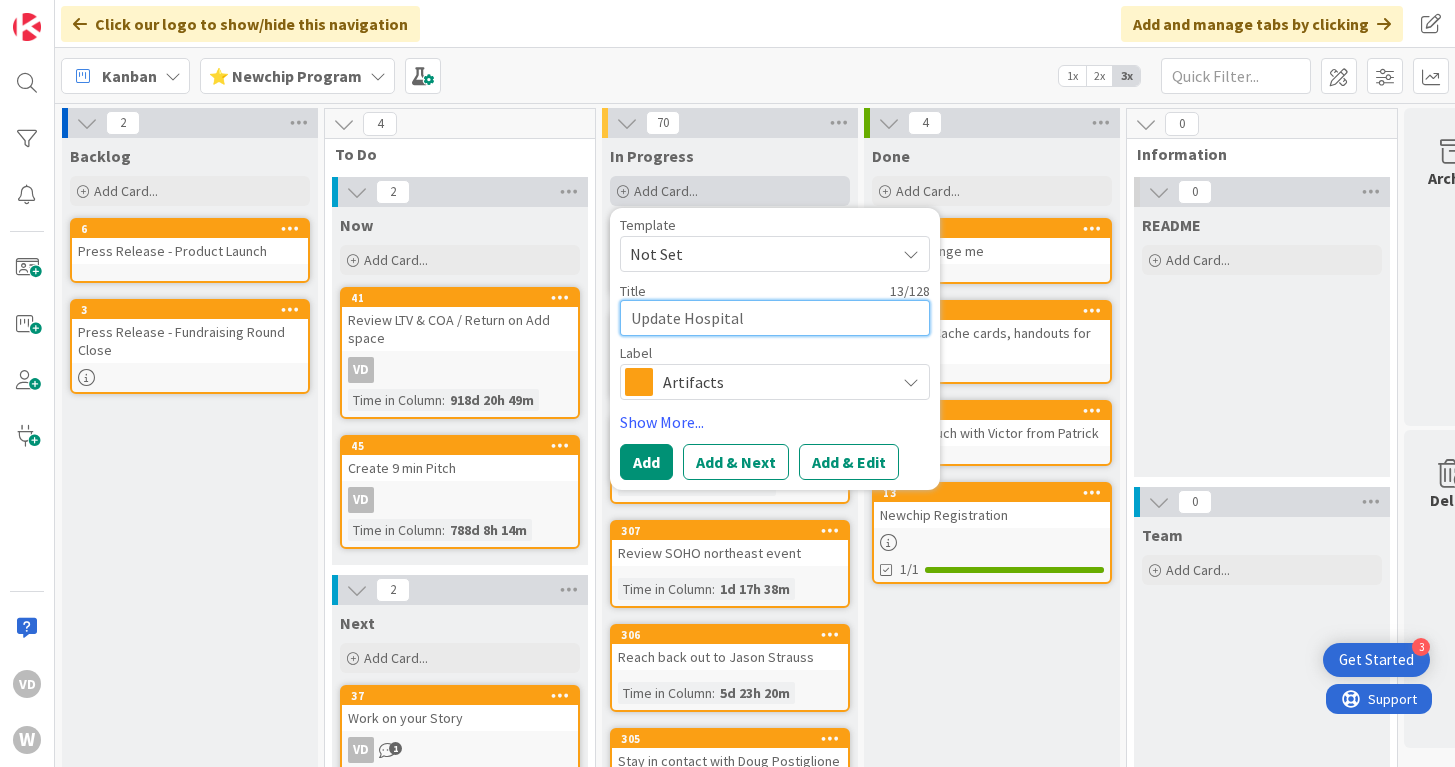 type on "x" 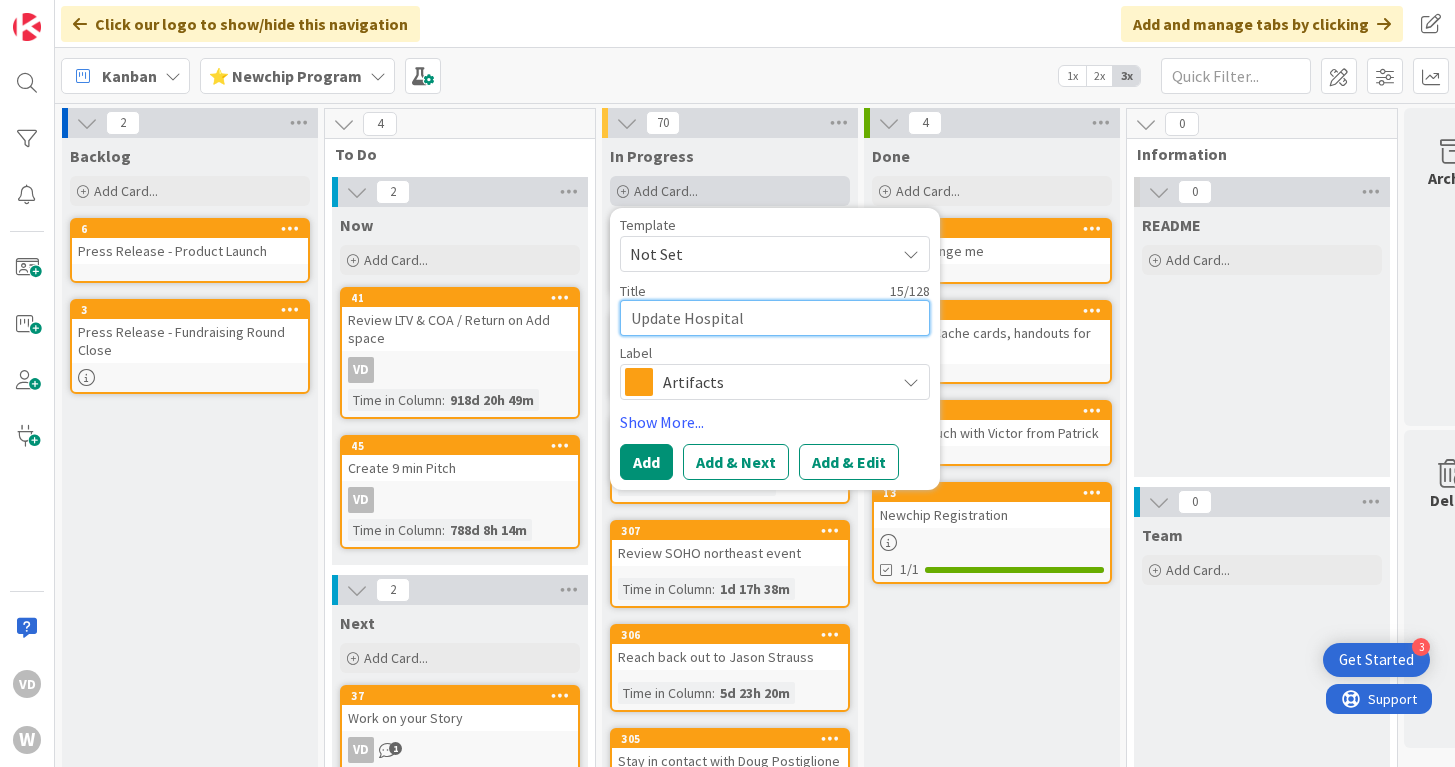 type on "Update Hospitali" 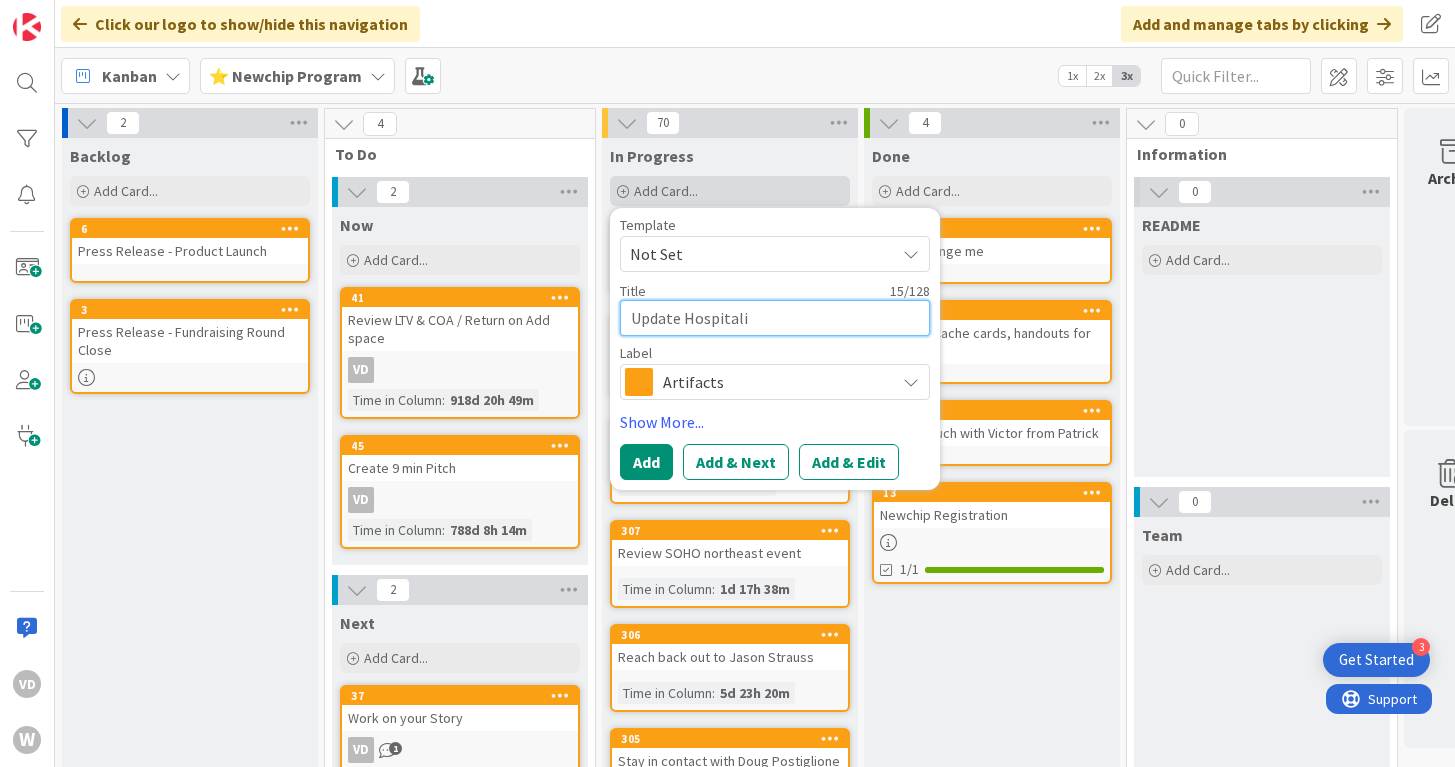 type on "Update Hospitalit" 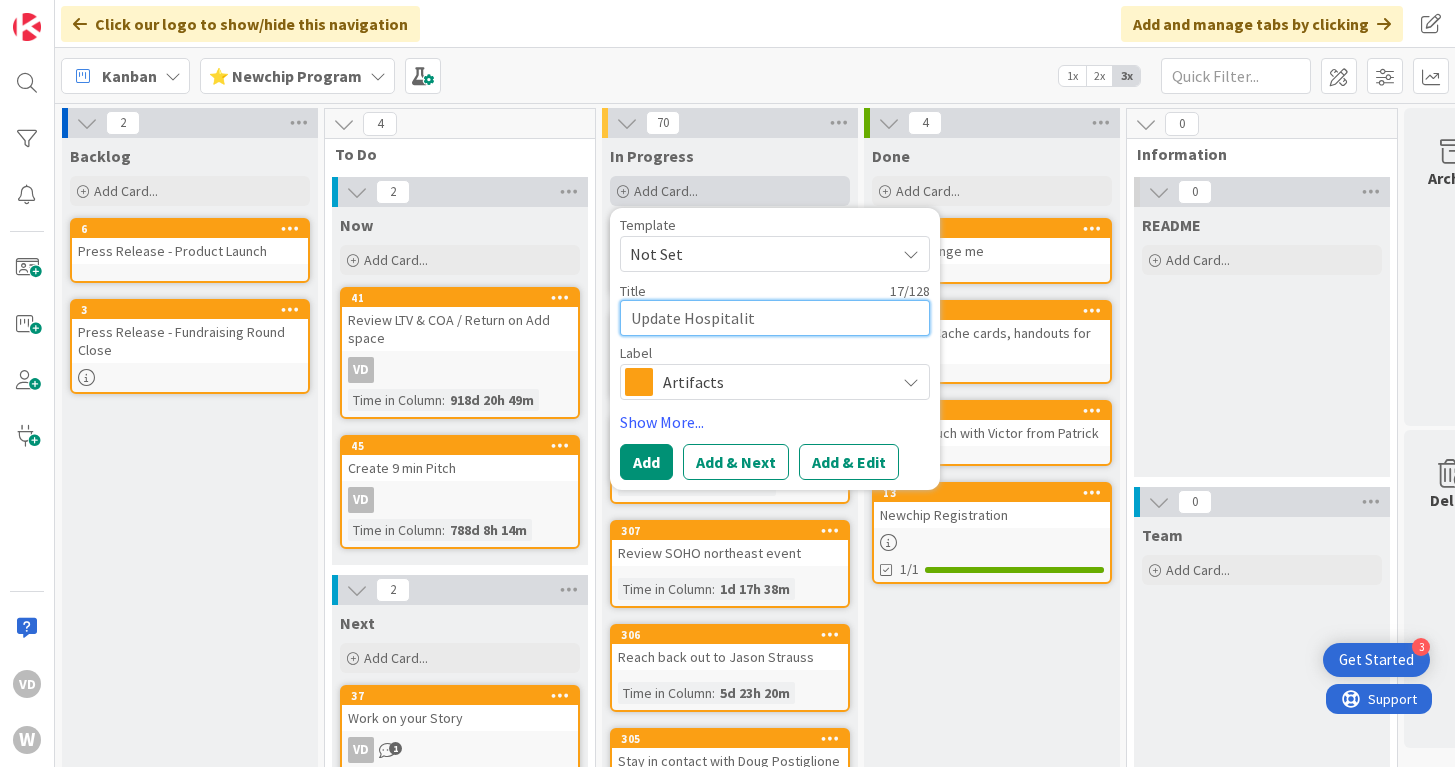 type on "Update Hospitality" 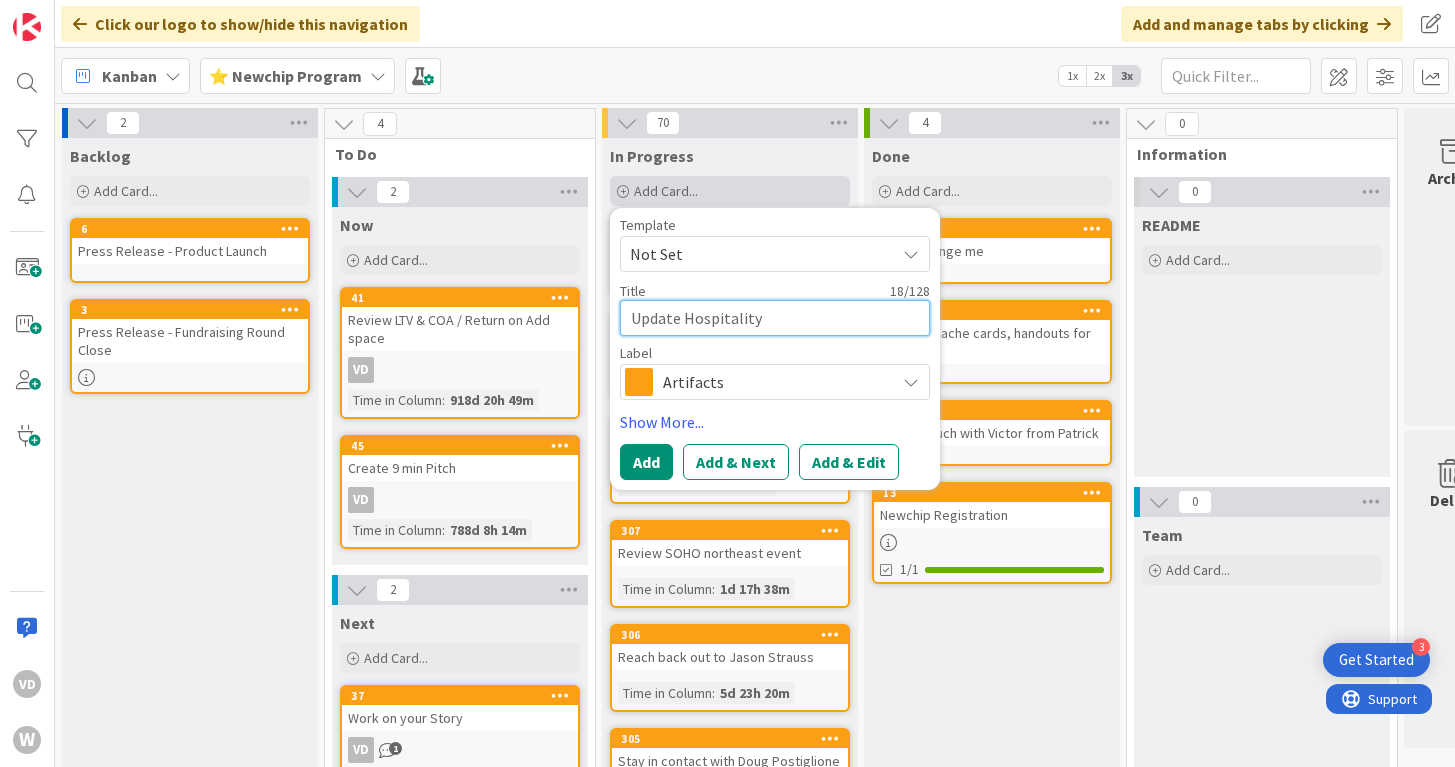 type on "Update Hospitality" 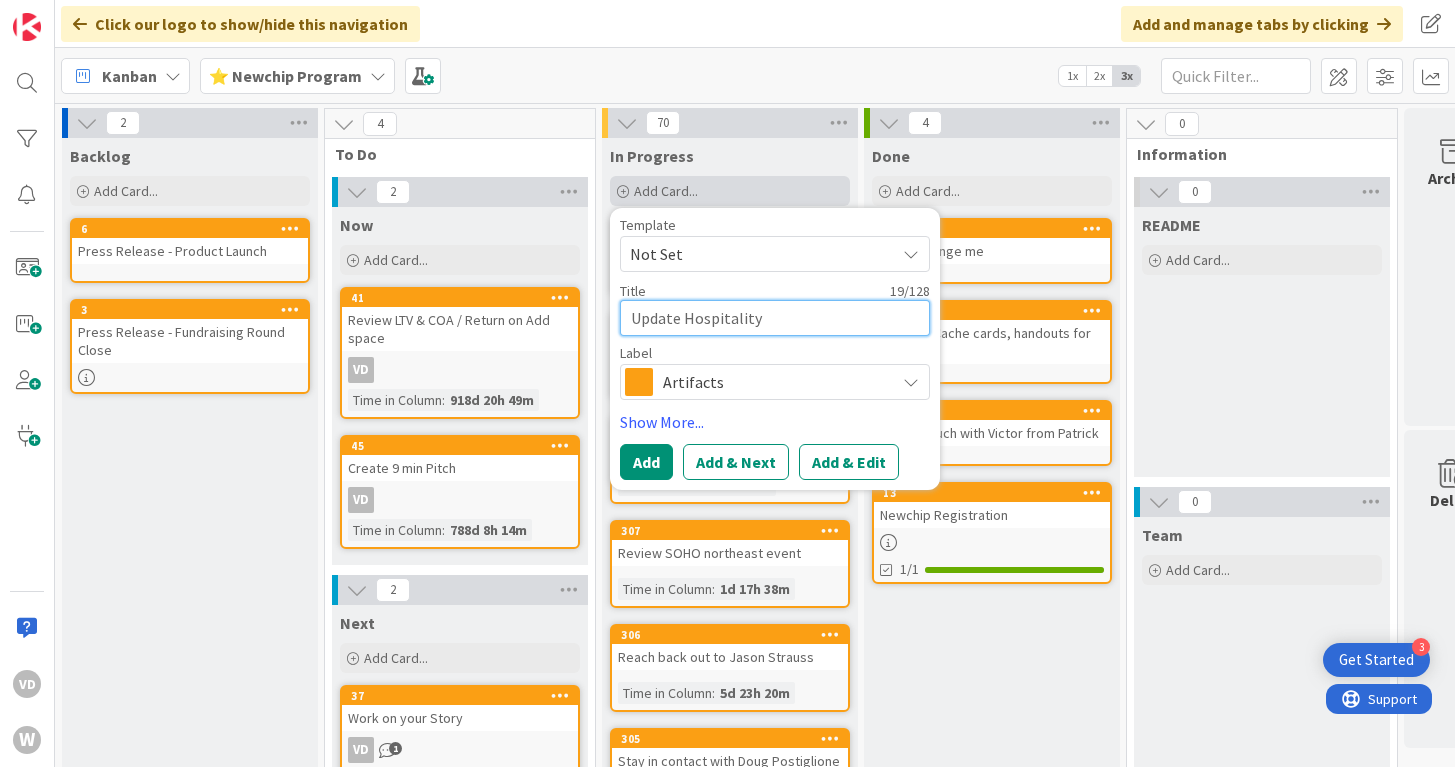 type on "Update Hospitality s" 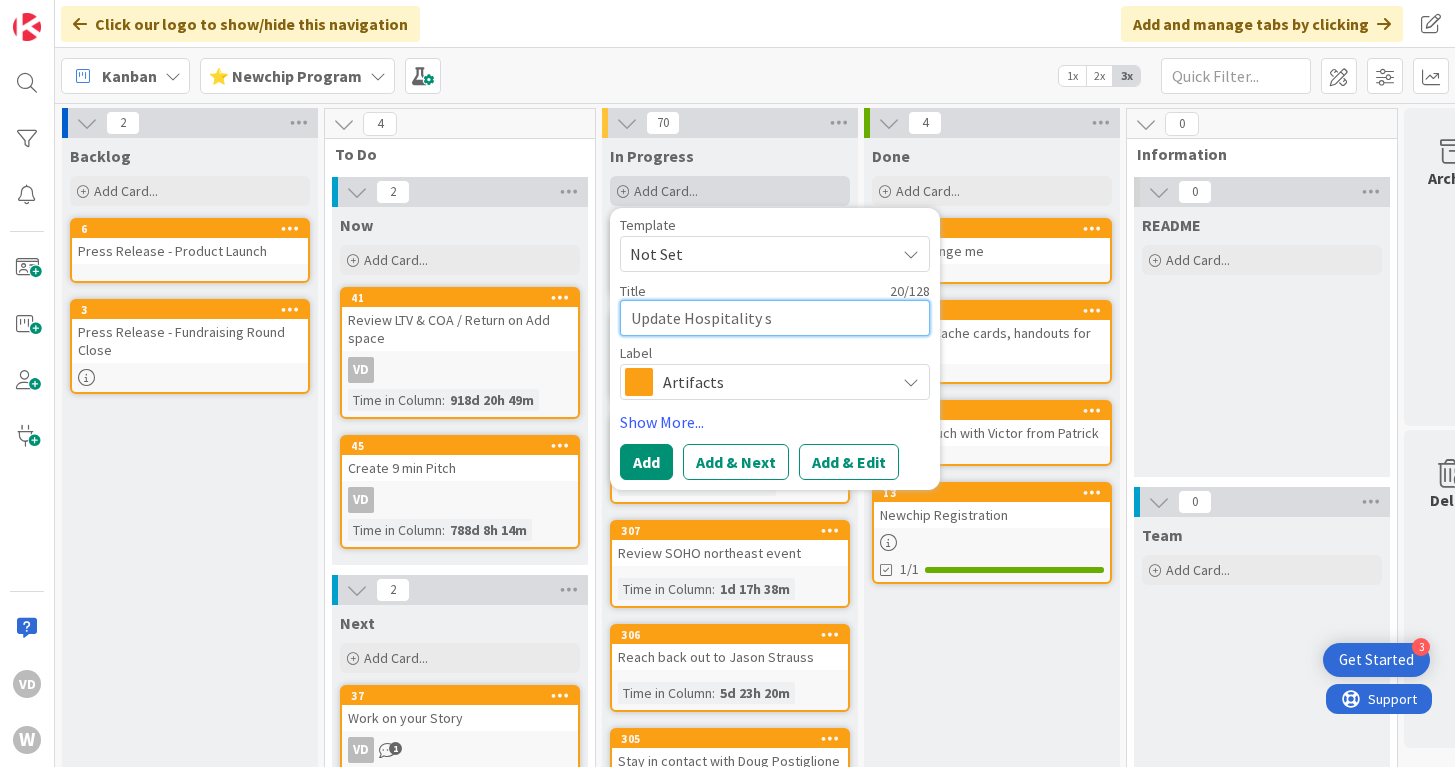 type on "Update Hospitality sa" 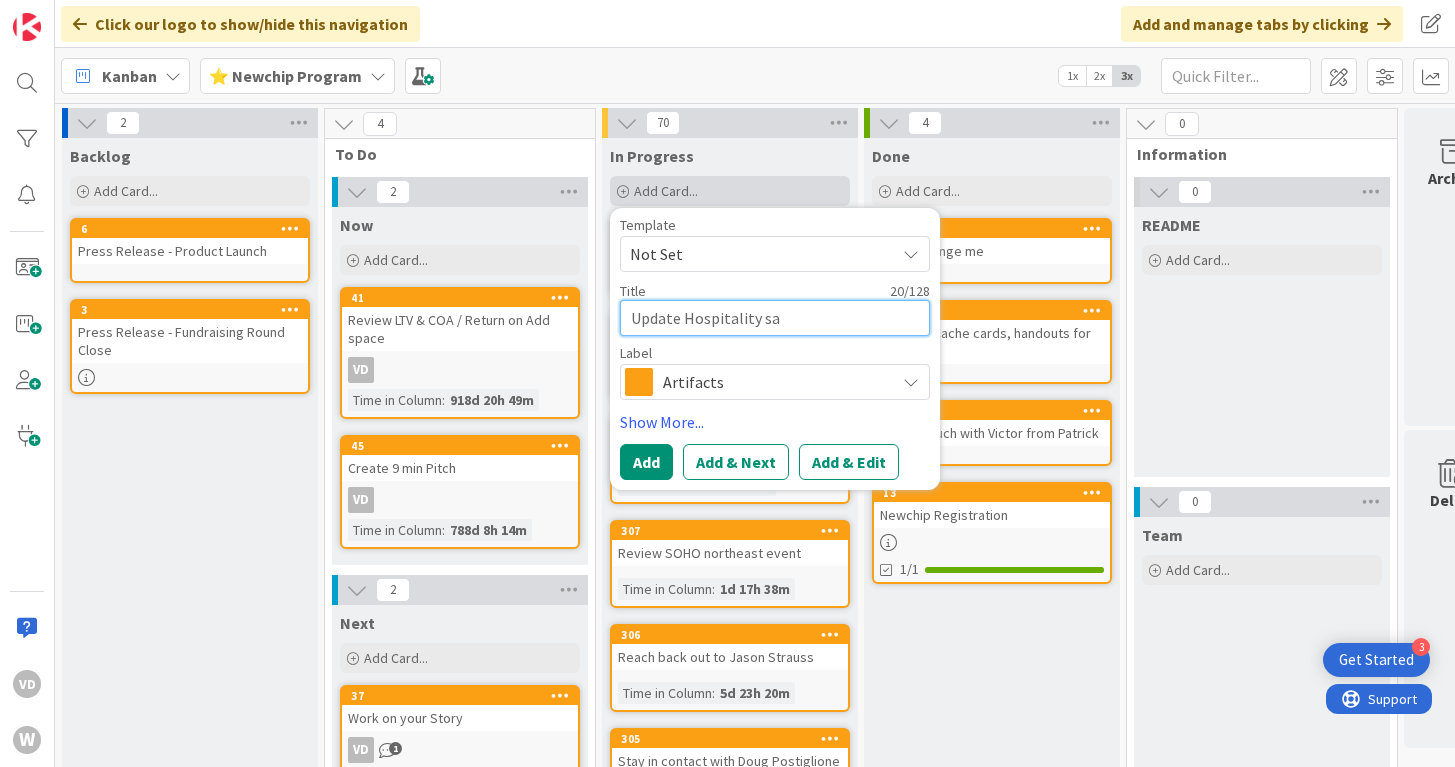 type on "x" 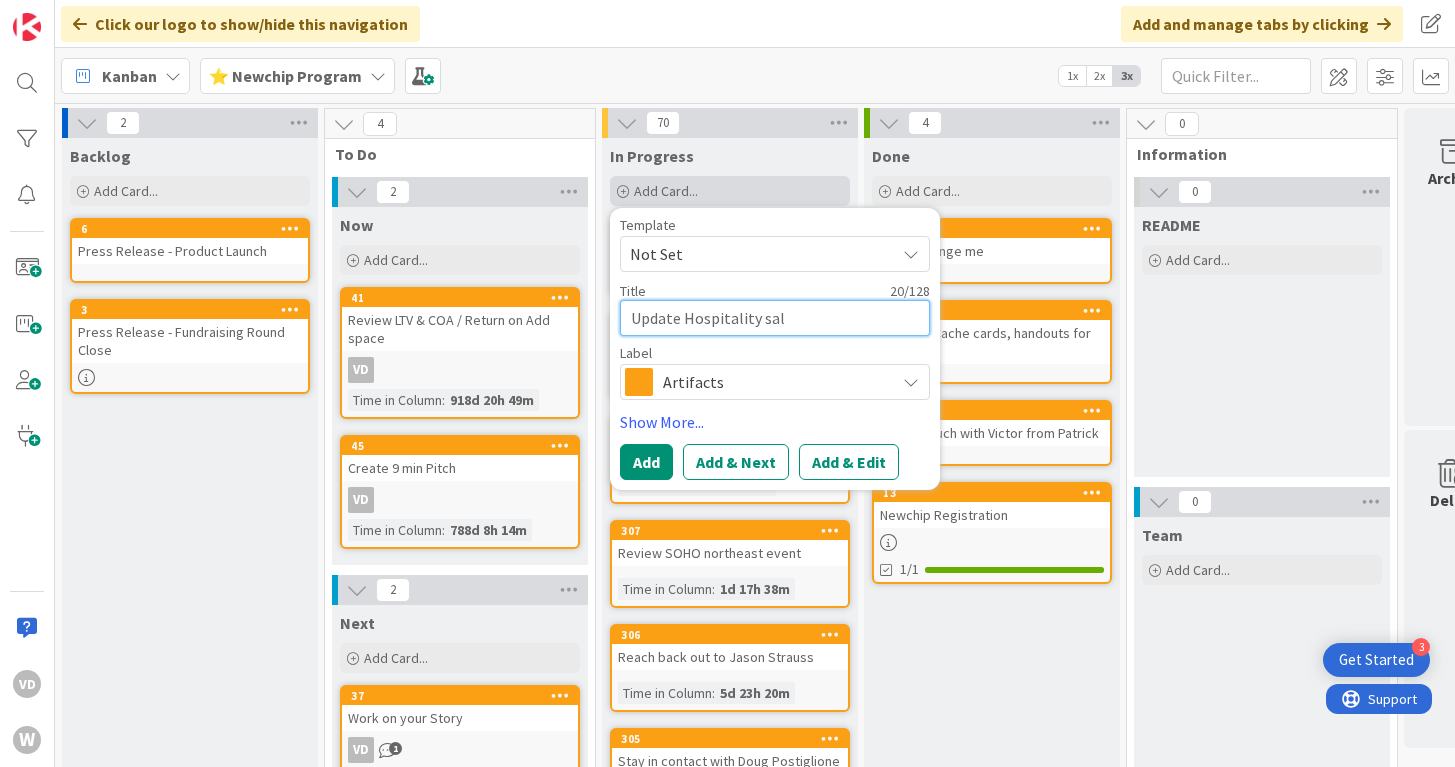 type on "x" 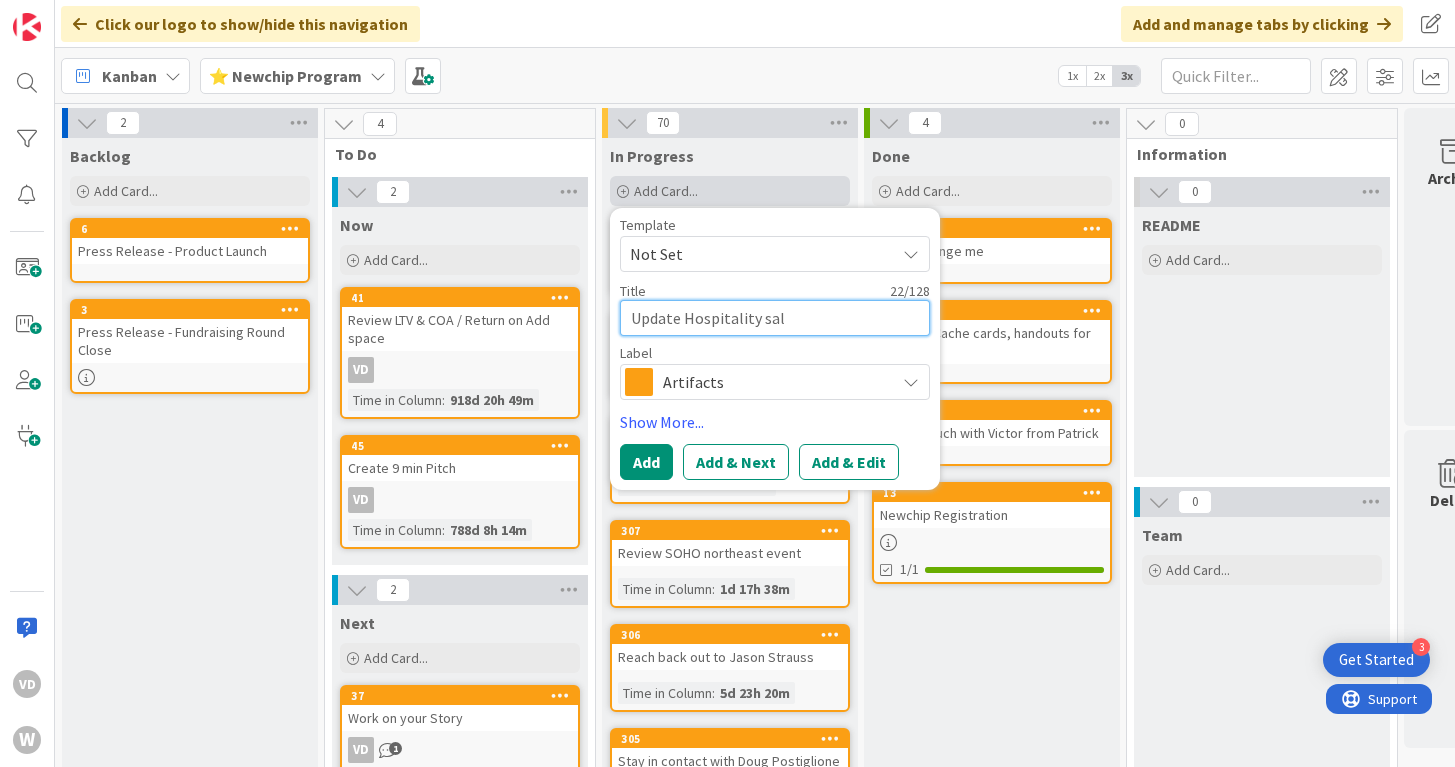 type on "Update Hospitality sale" 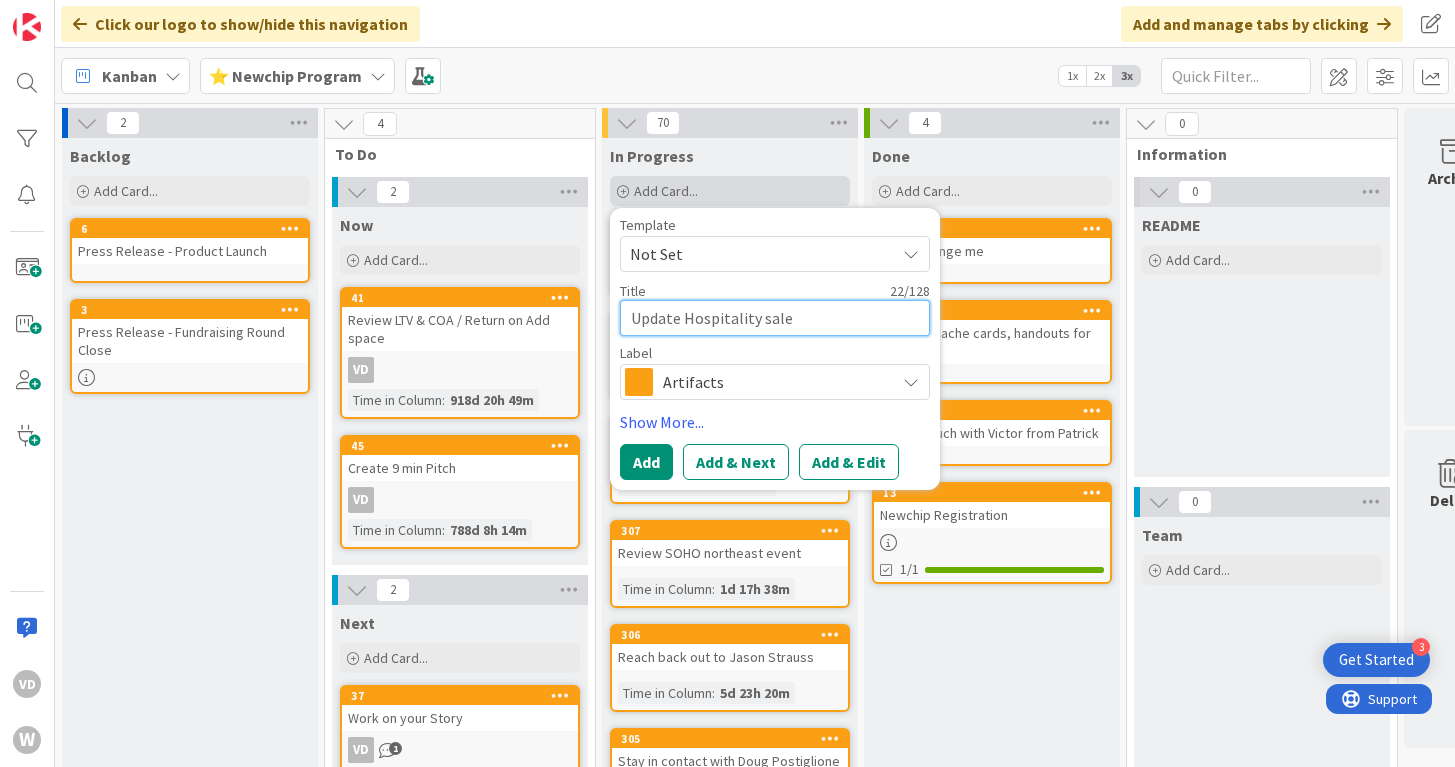 type on "Update Hospitality sales" 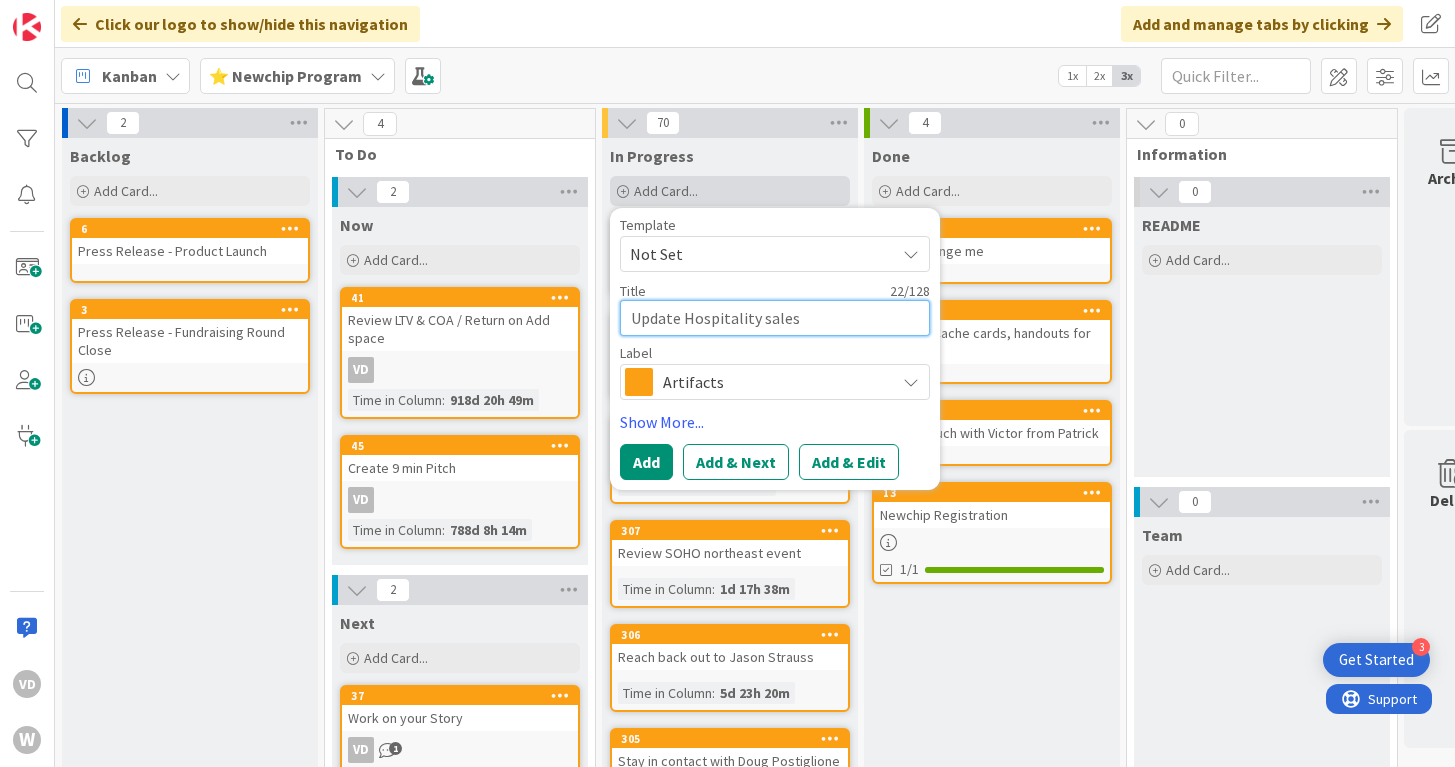 type on "x" 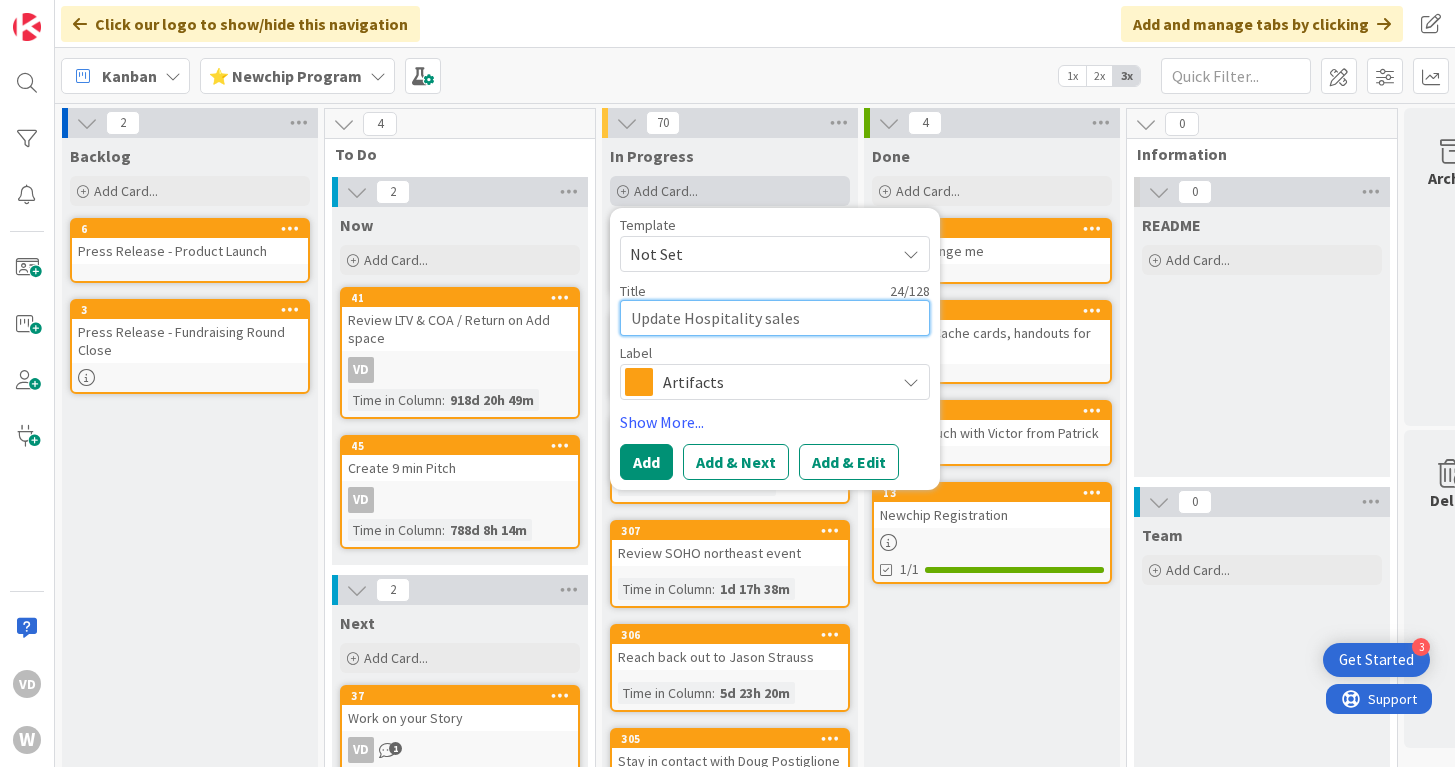 type on "Update Hospitality sales" 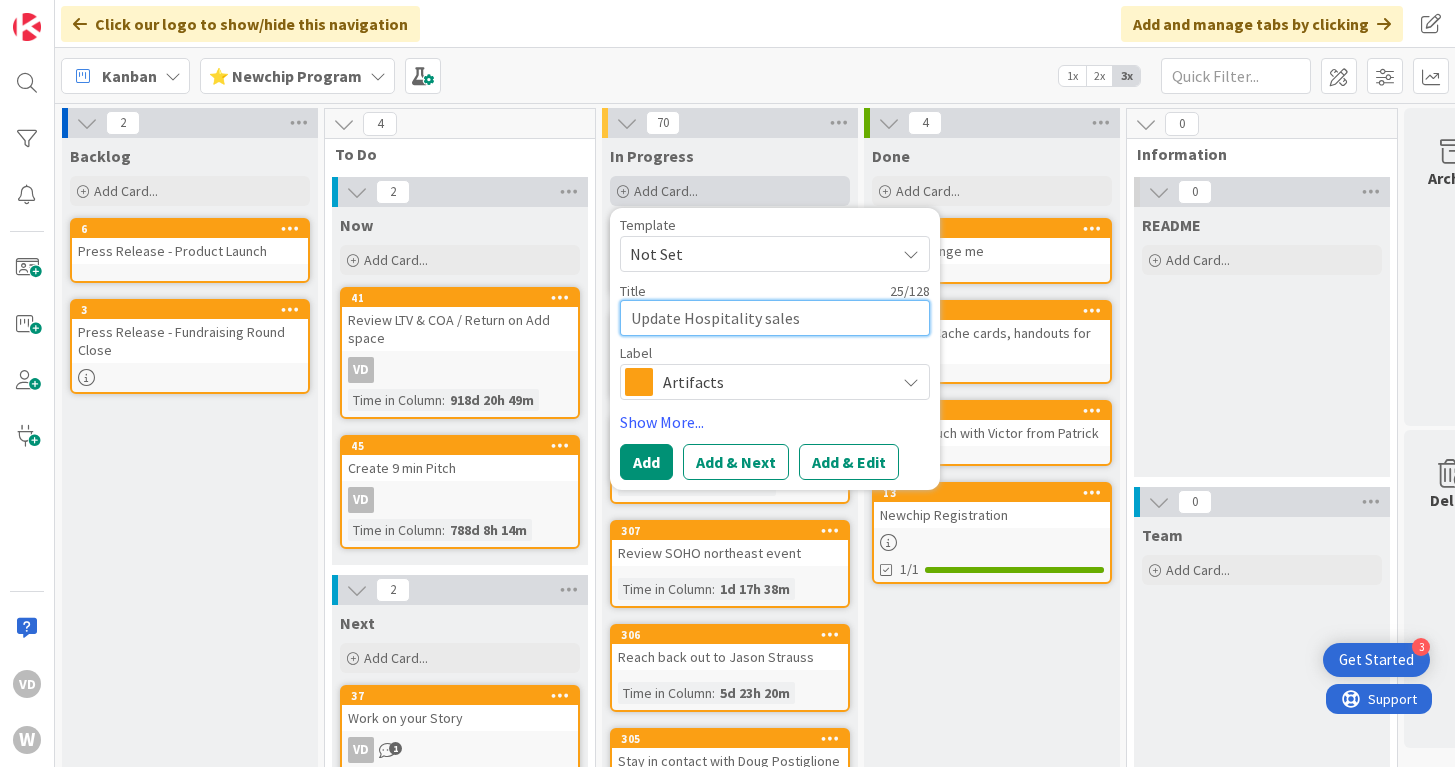 type on "Update Hospitality sales v" 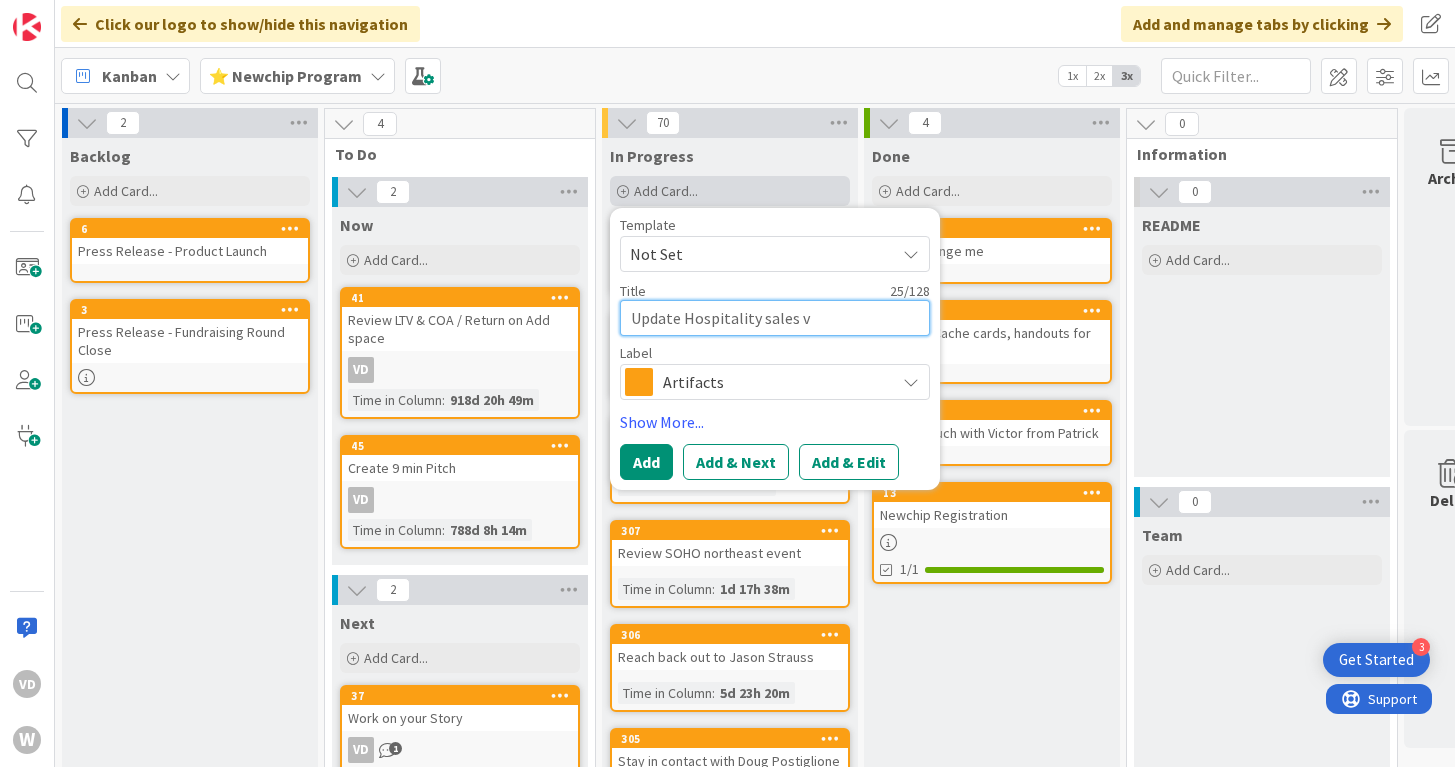 type on "Update Hospitality sales ve" 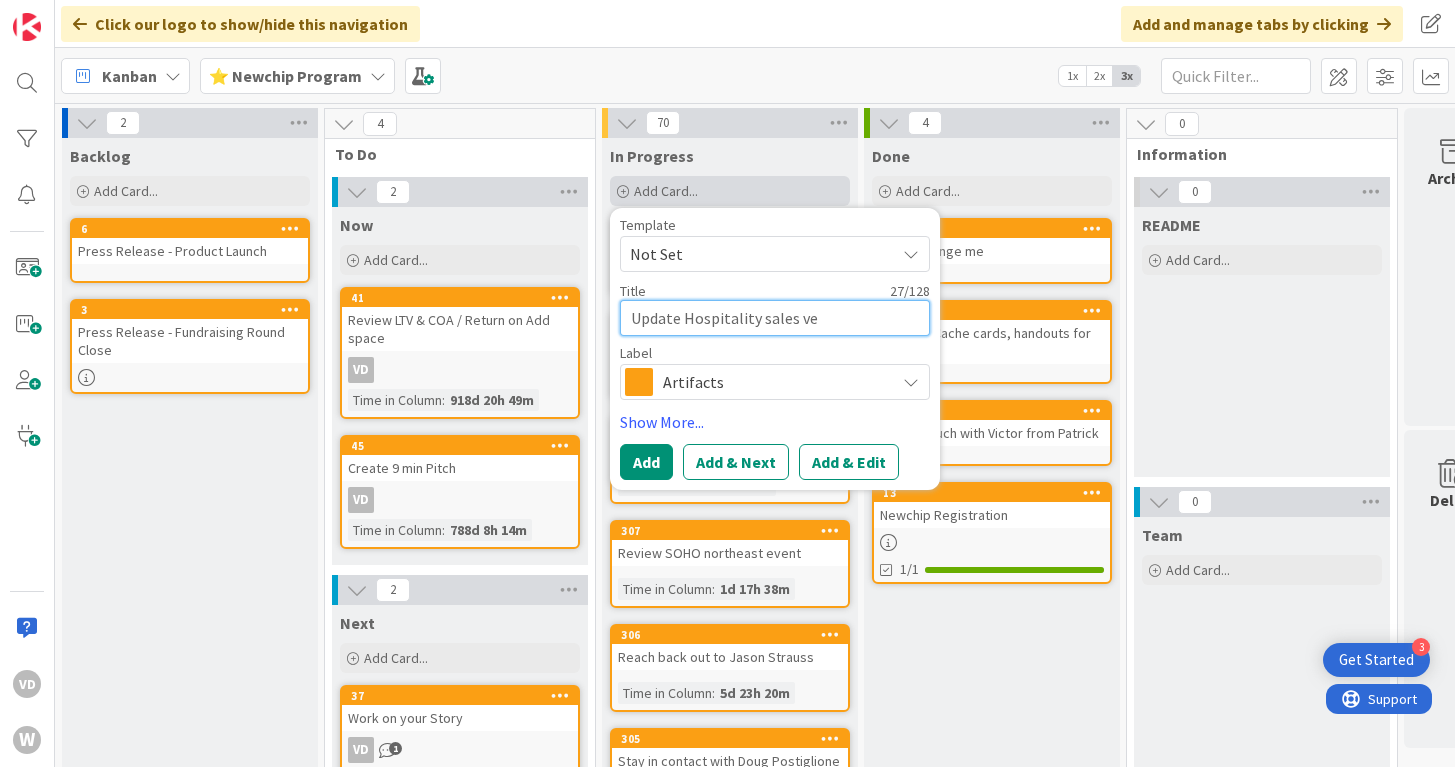 type on "Update Hospitality sales vel" 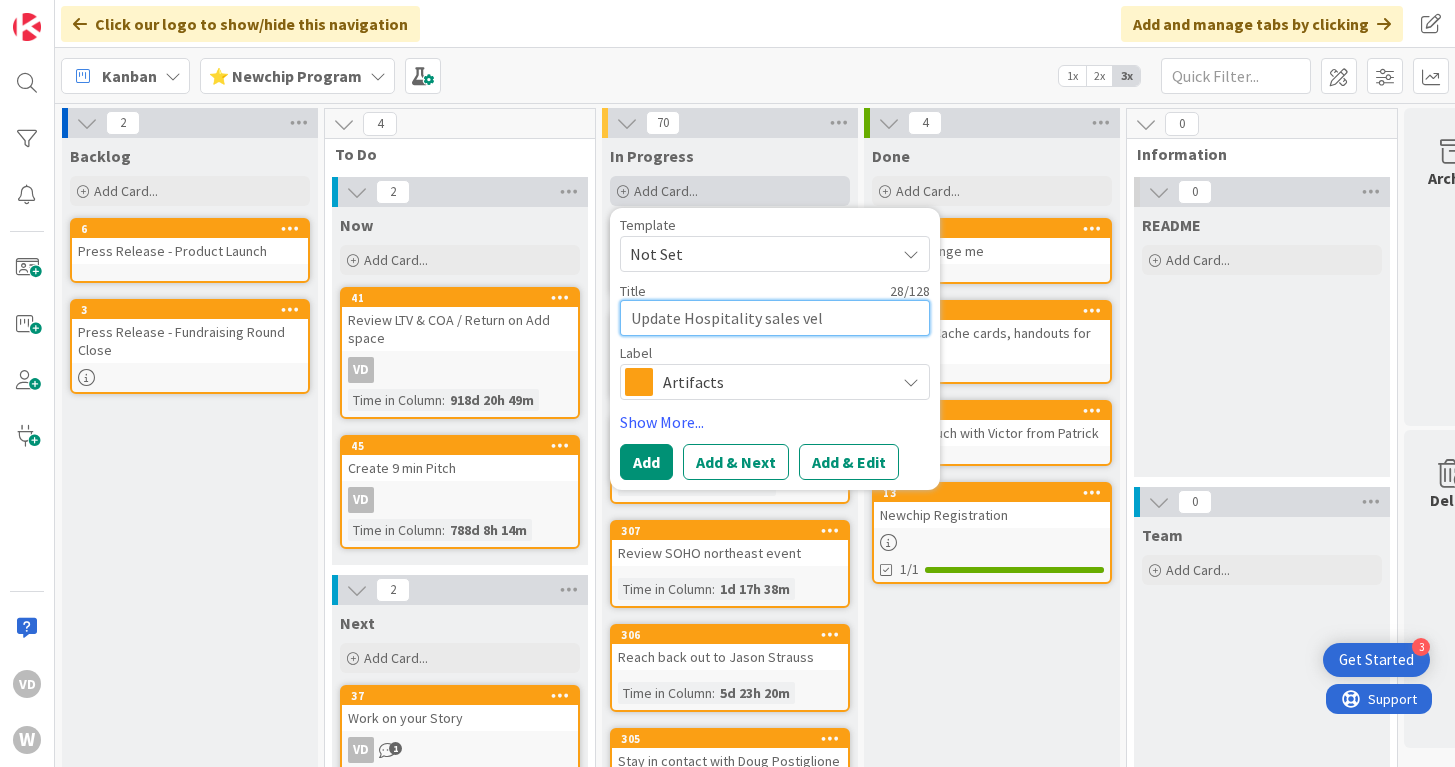 type on "Update Hospitality sales velo" 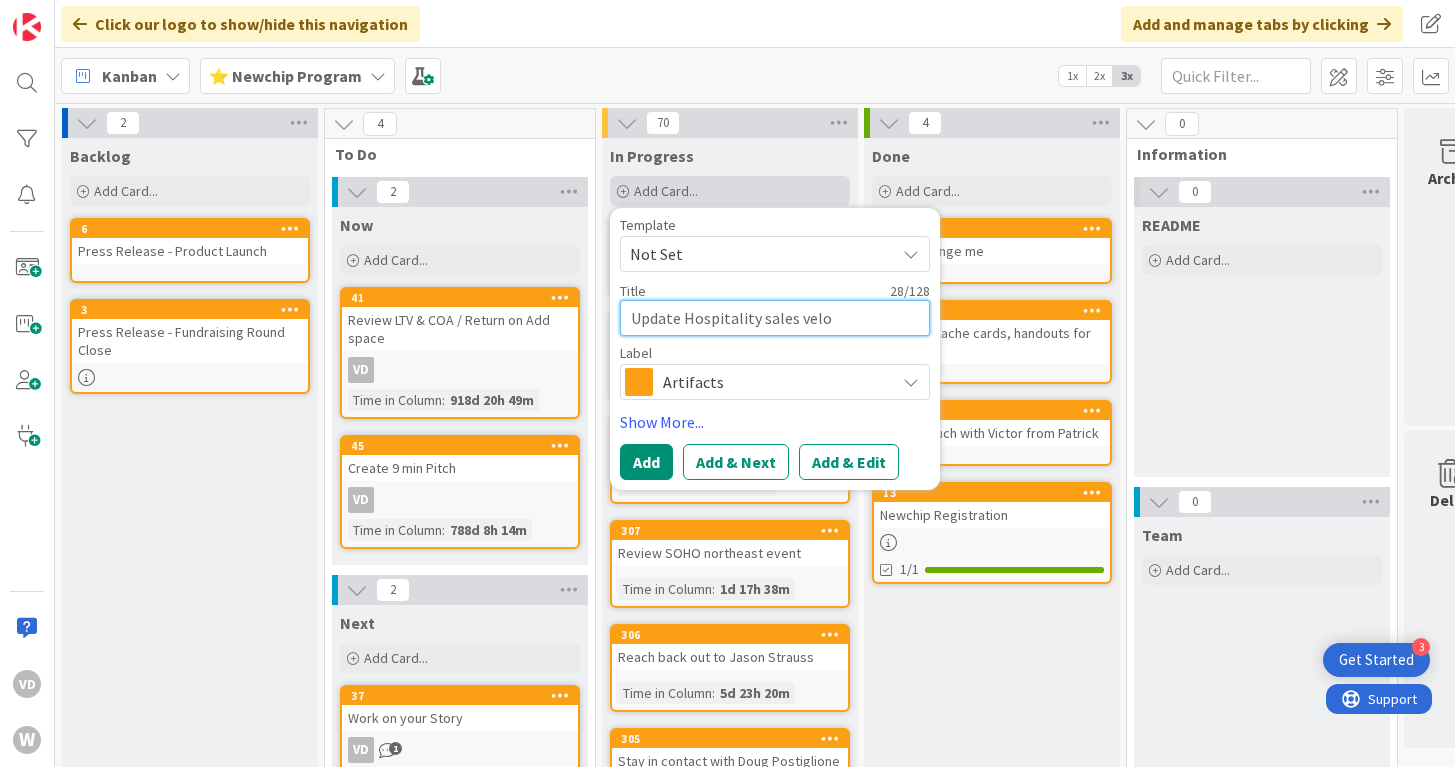type on "Update Hospitality sales veloc" 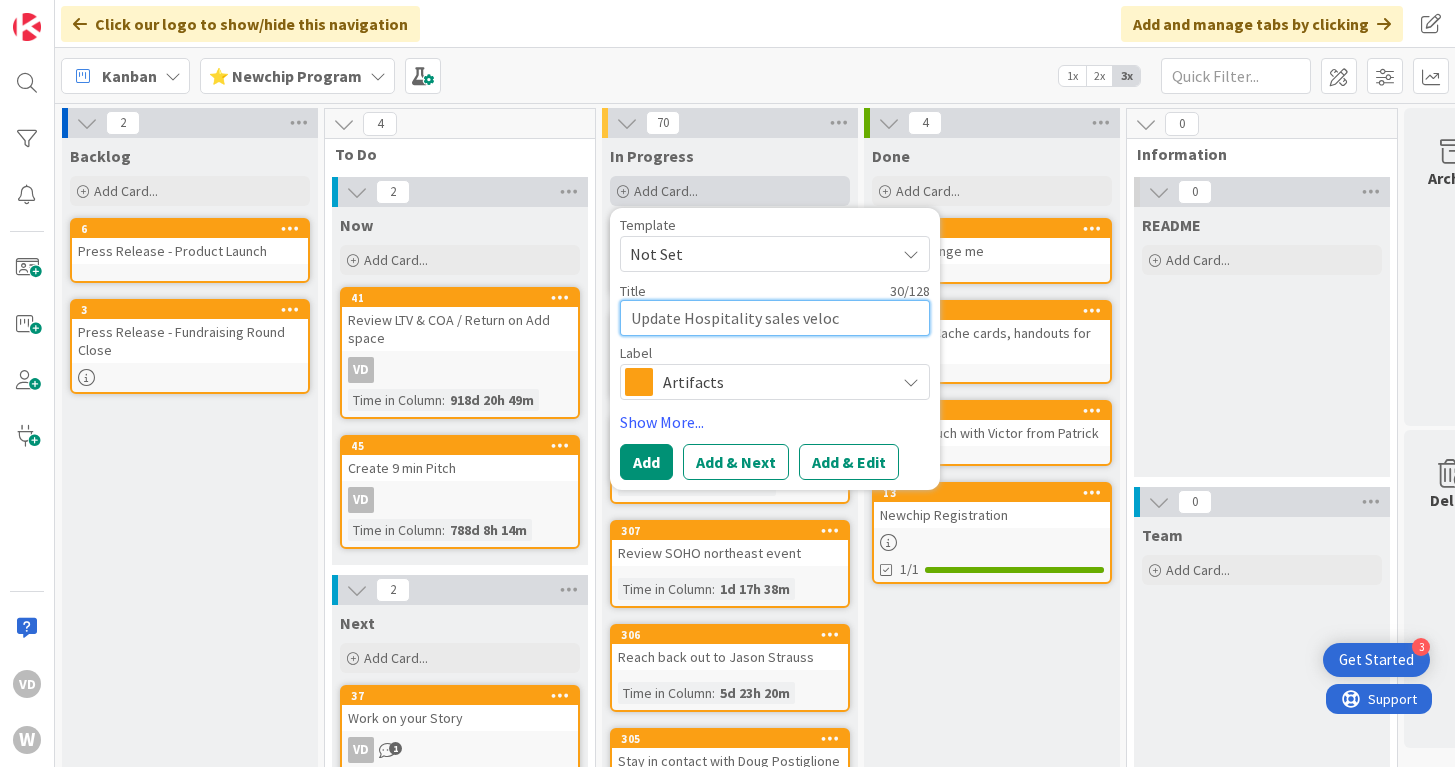 type on "Update Hospitality sales veloci" 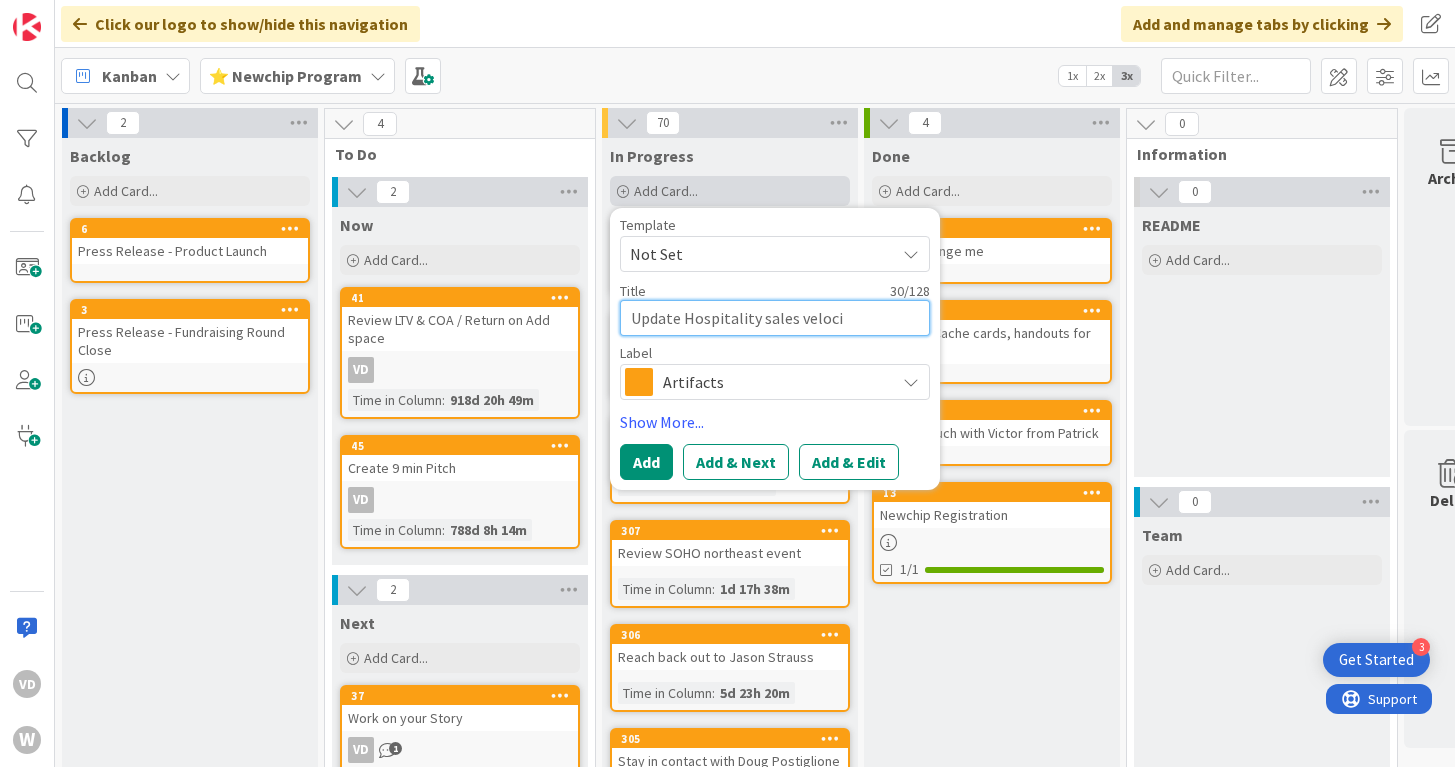 type on "Update Hospitality sales velocit" 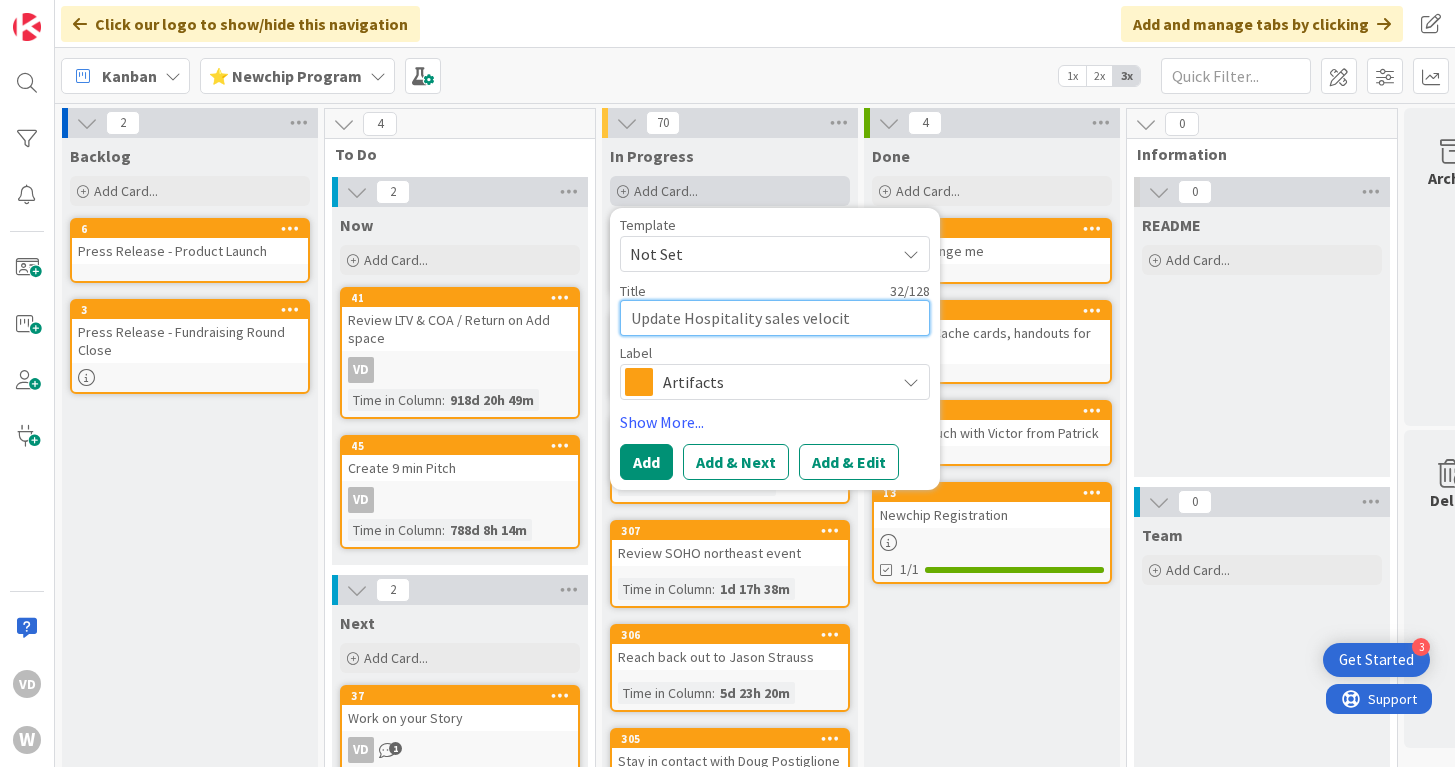 type on "Update Hospitality sales velocity" 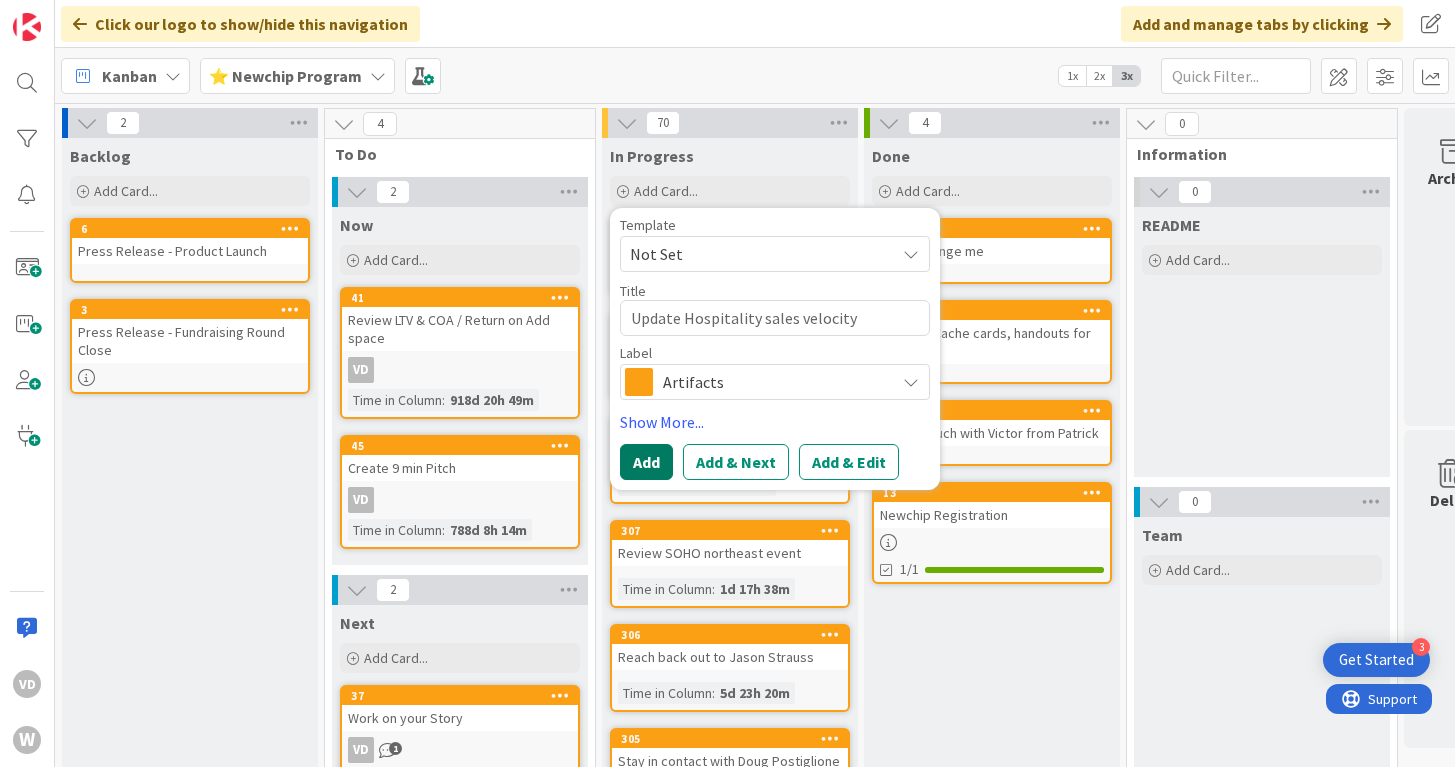 click on "Add" at bounding box center [646, 462] 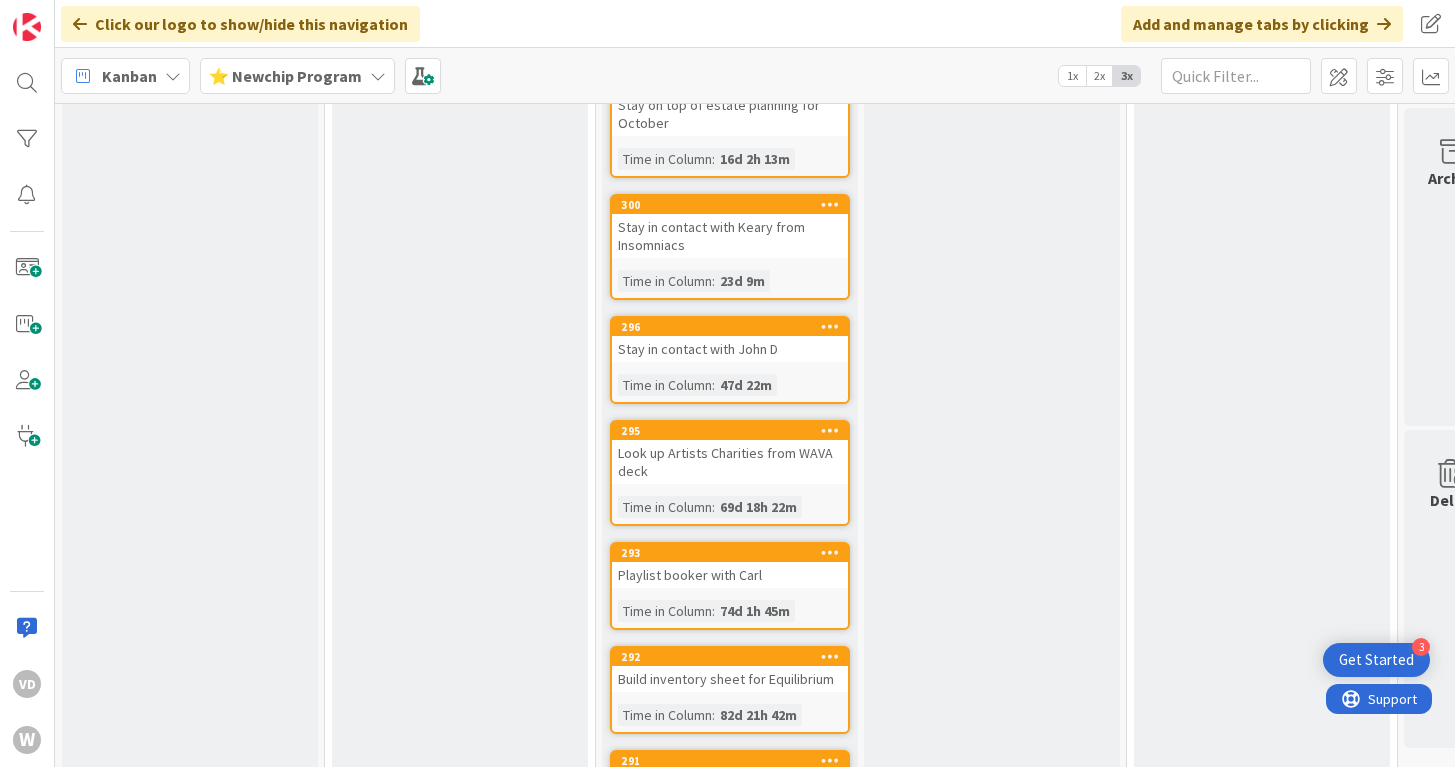 scroll, scrollTop: 1340, scrollLeft: 0, axis: vertical 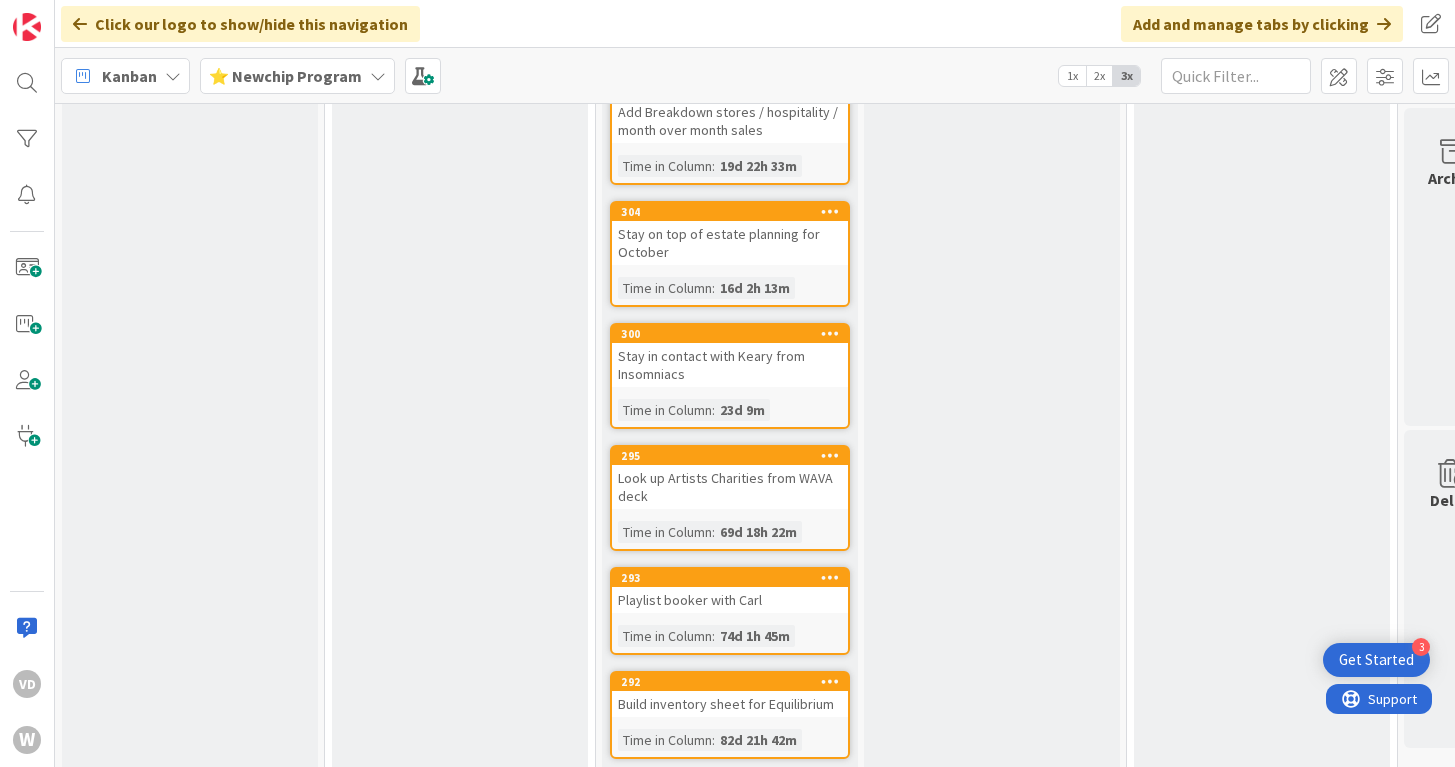 drag, startPoint x: 733, startPoint y: 323, endPoint x: 1274, endPoint y: 52, distance: 605.08014 